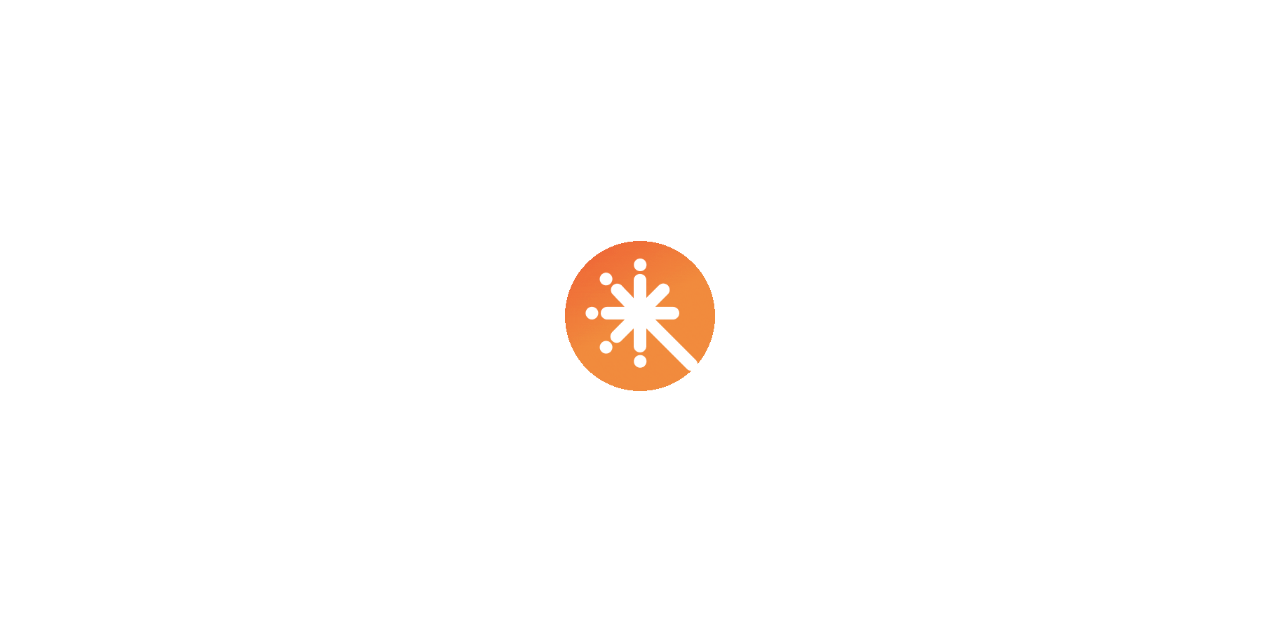 scroll, scrollTop: 0, scrollLeft: 0, axis: both 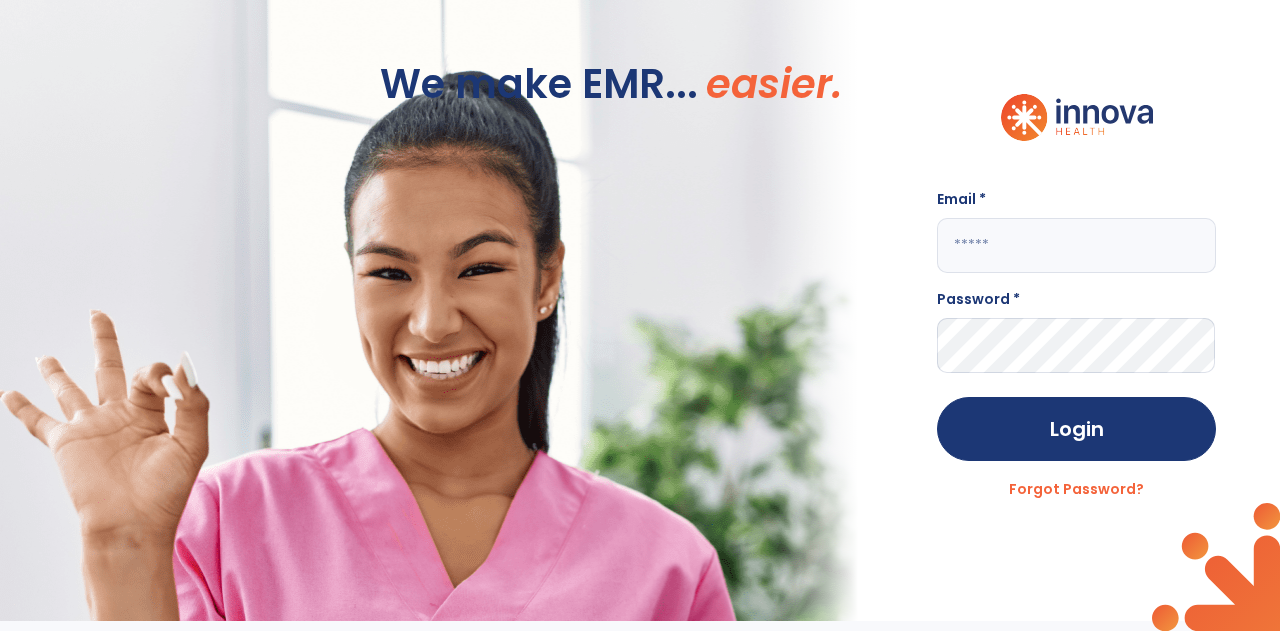 click 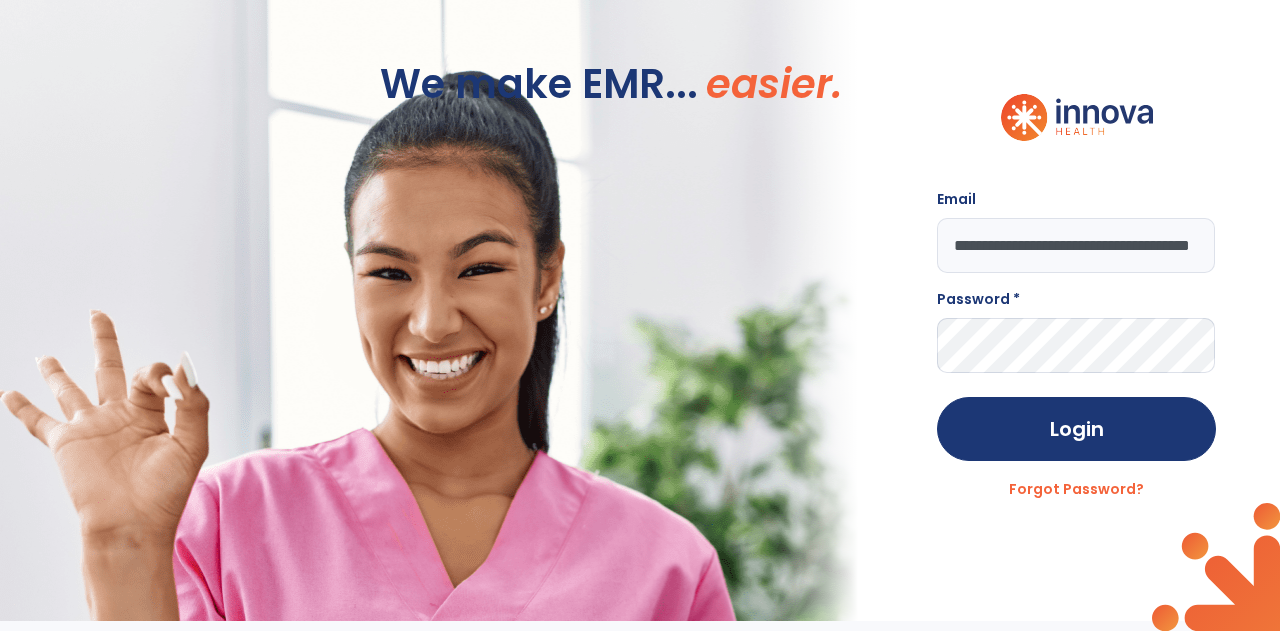 scroll, scrollTop: 0, scrollLeft: 74, axis: horizontal 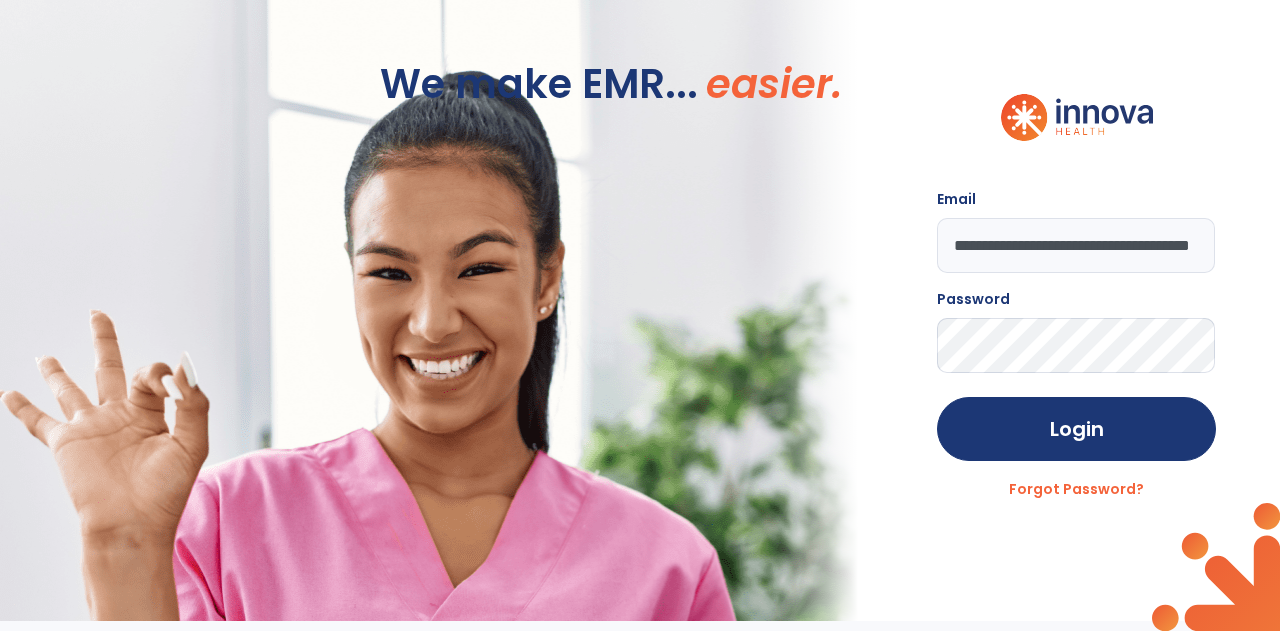 click on "Login" 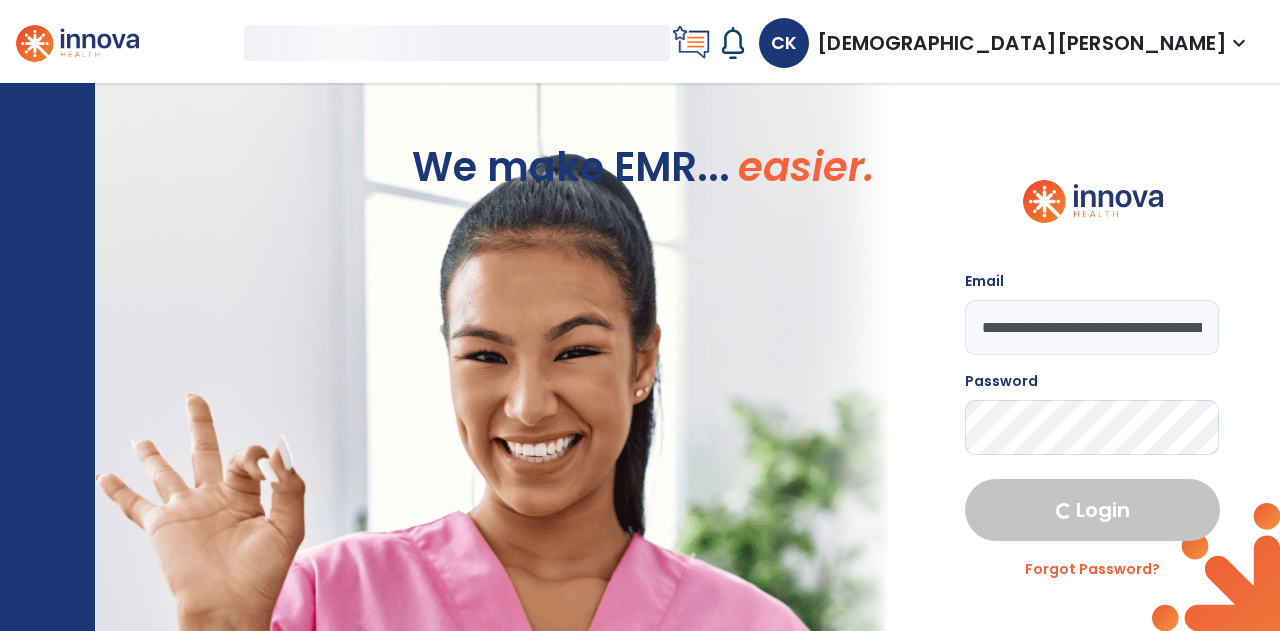 select on "****" 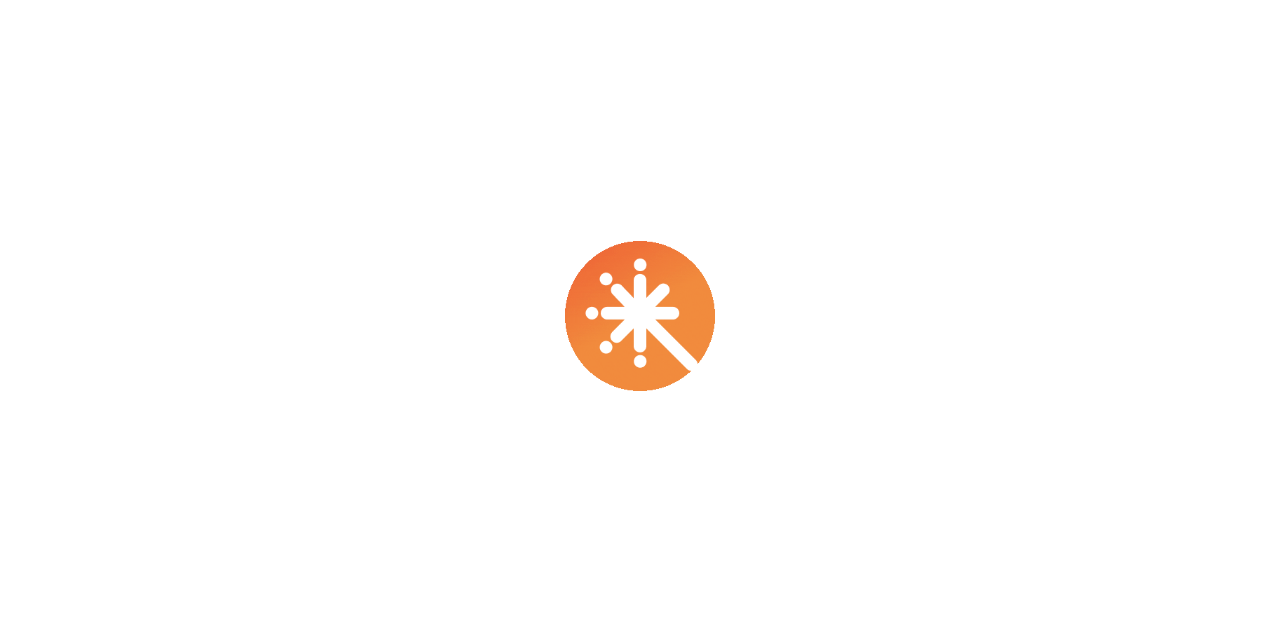 scroll, scrollTop: 0, scrollLeft: 0, axis: both 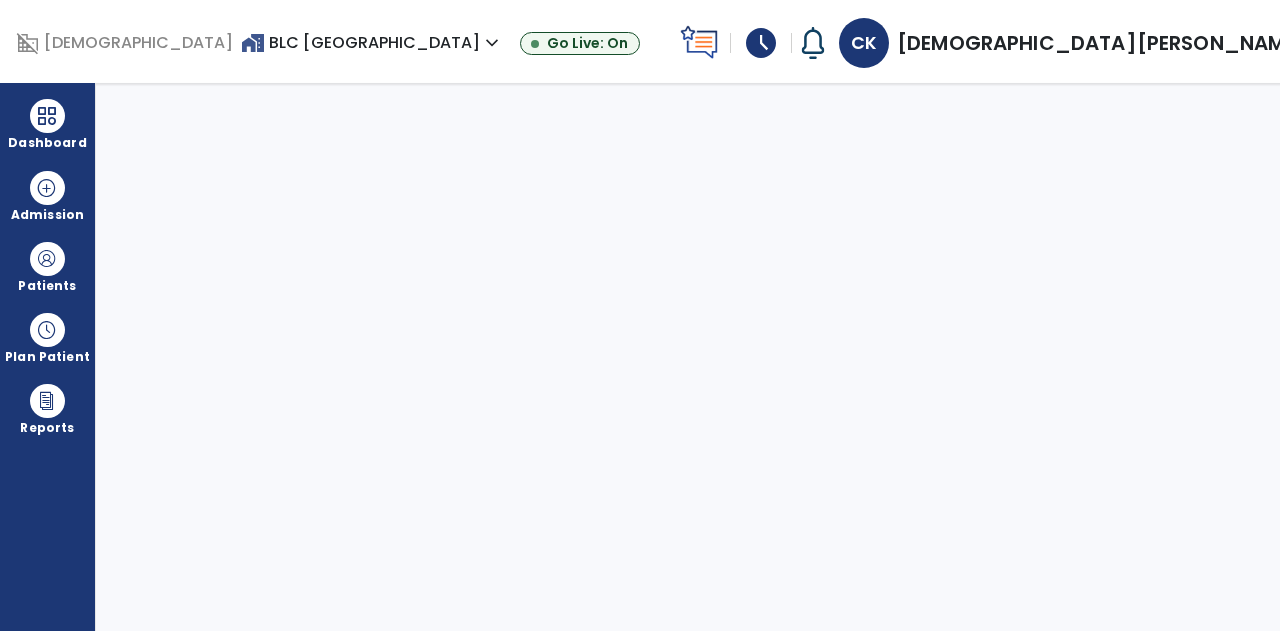 select on "****" 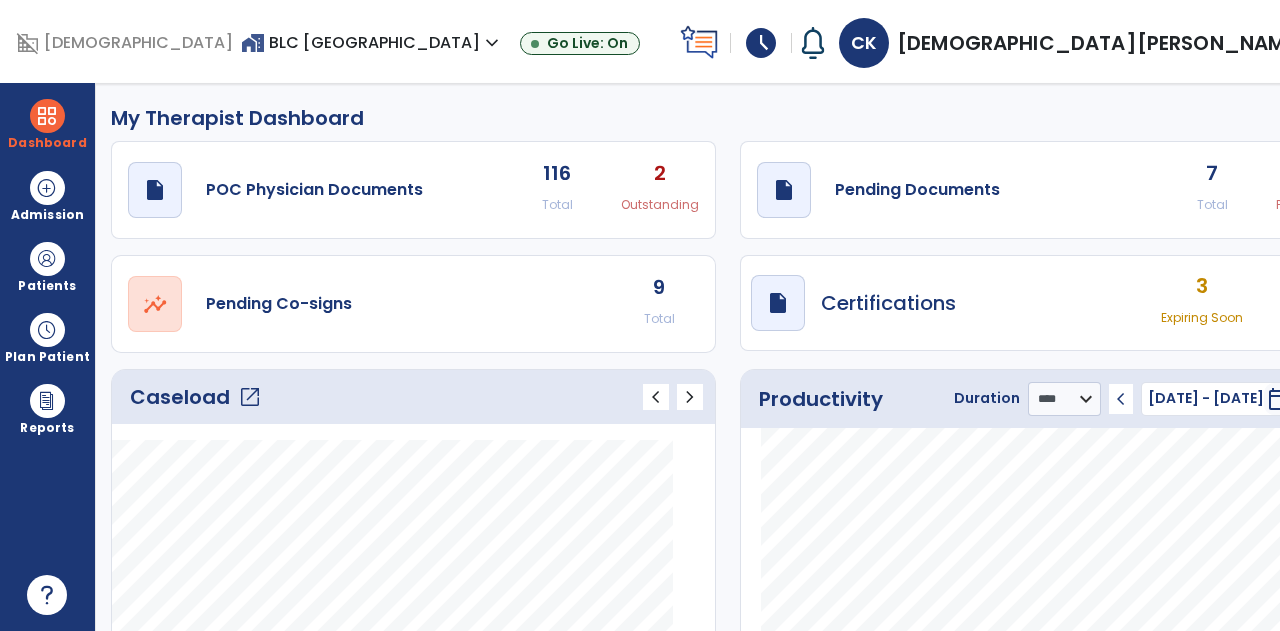 click on "schedule" at bounding box center [761, 43] 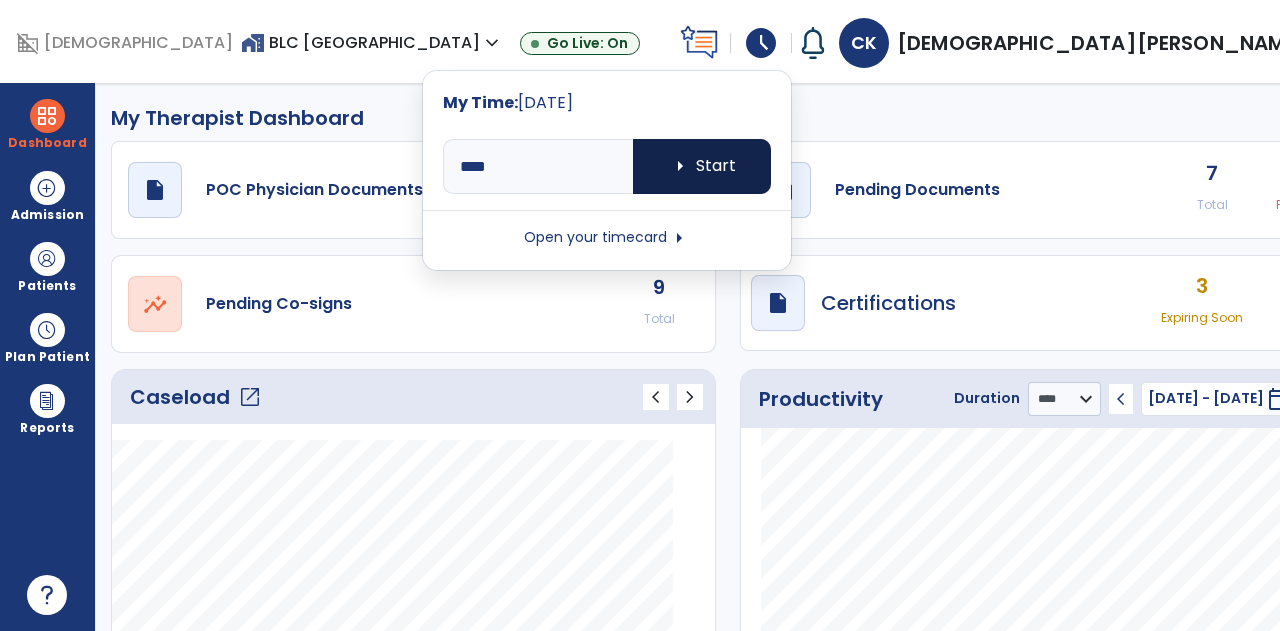 click on "arrow_right  Start" at bounding box center [702, 166] 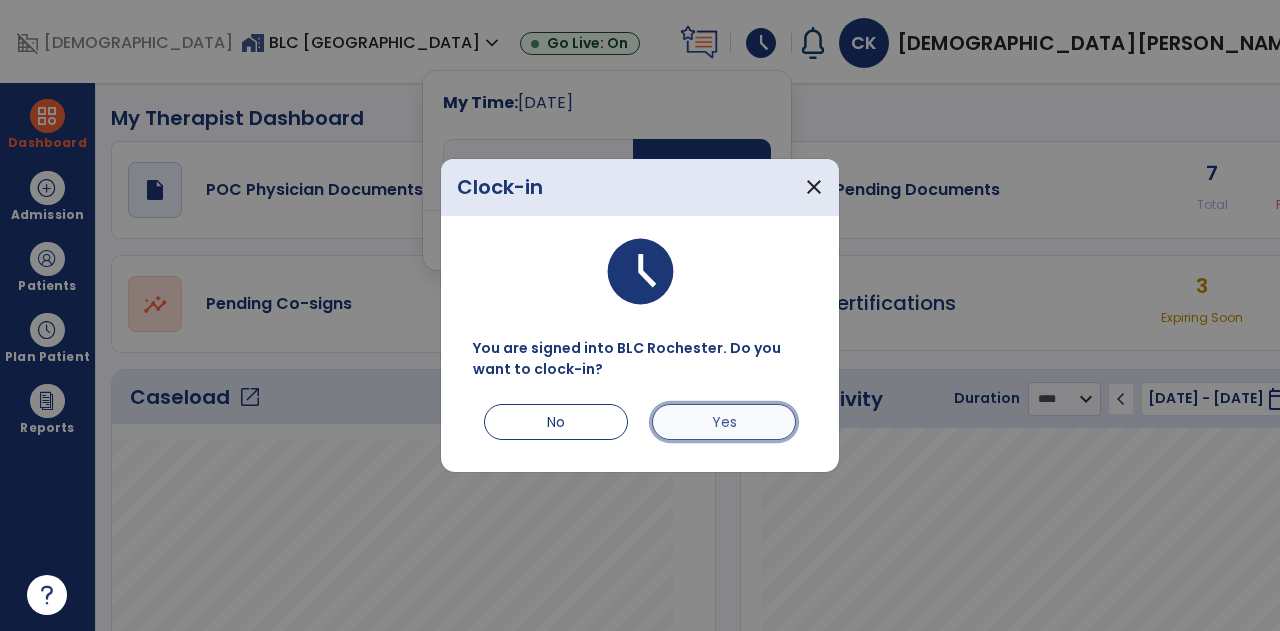 click on "Yes" at bounding box center (724, 422) 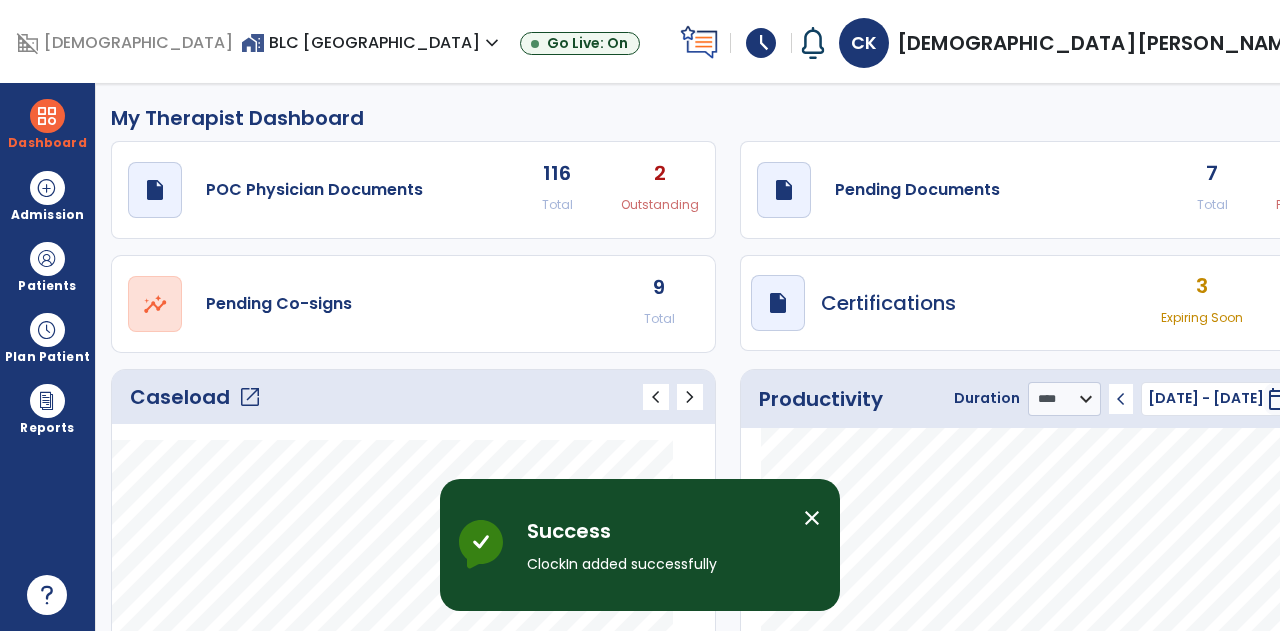 click on "open_in_new" 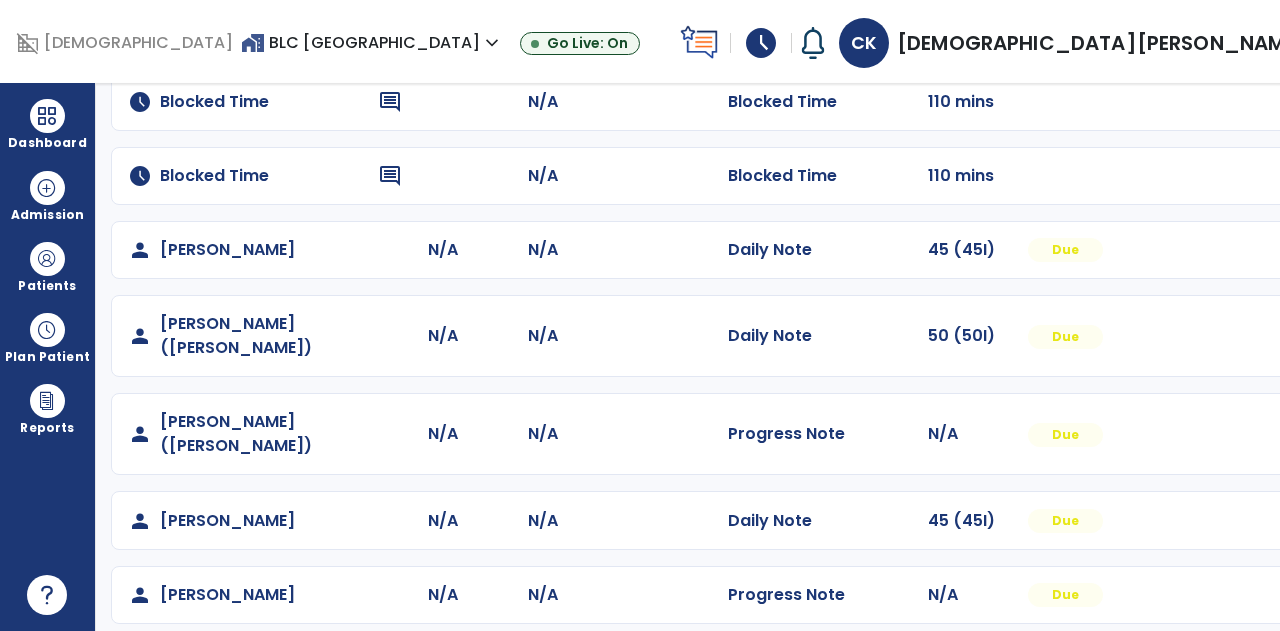 scroll, scrollTop: 0, scrollLeft: 0, axis: both 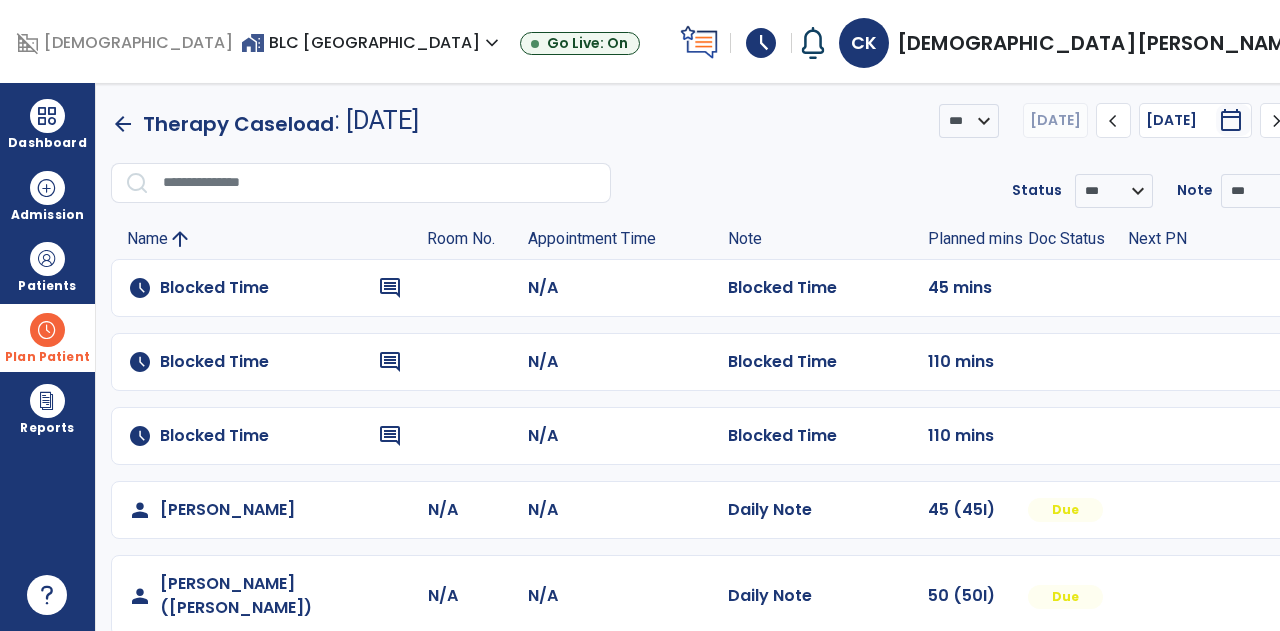 click at bounding box center (47, 330) 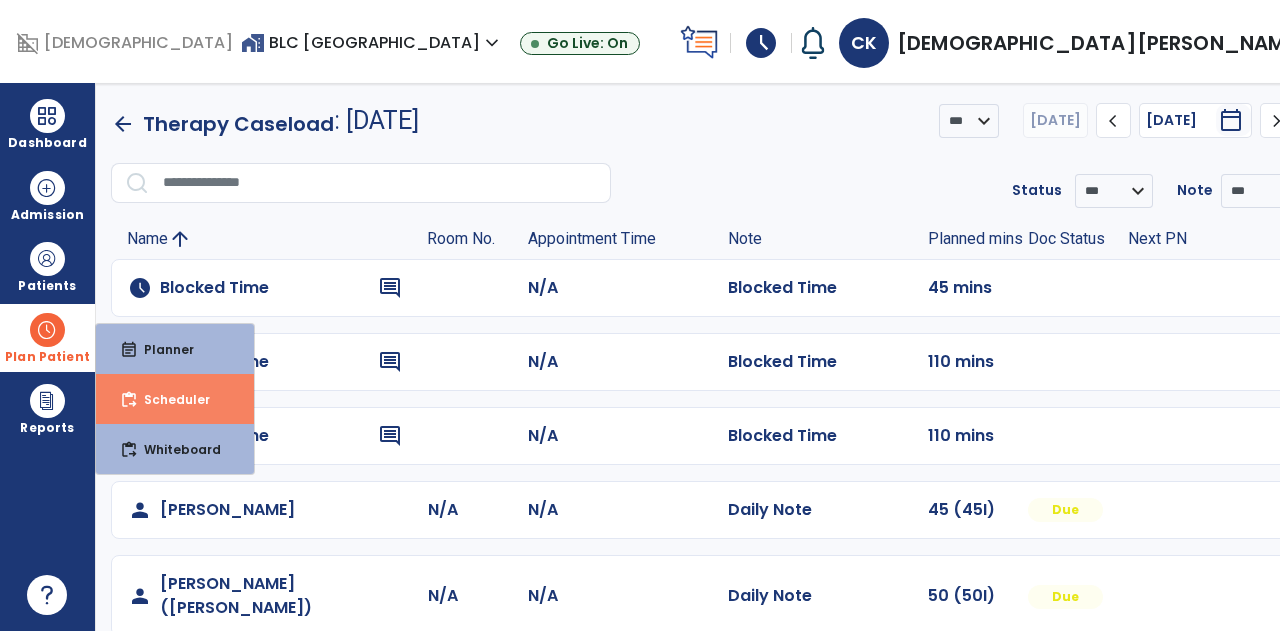 click on "Scheduler" at bounding box center [169, 399] 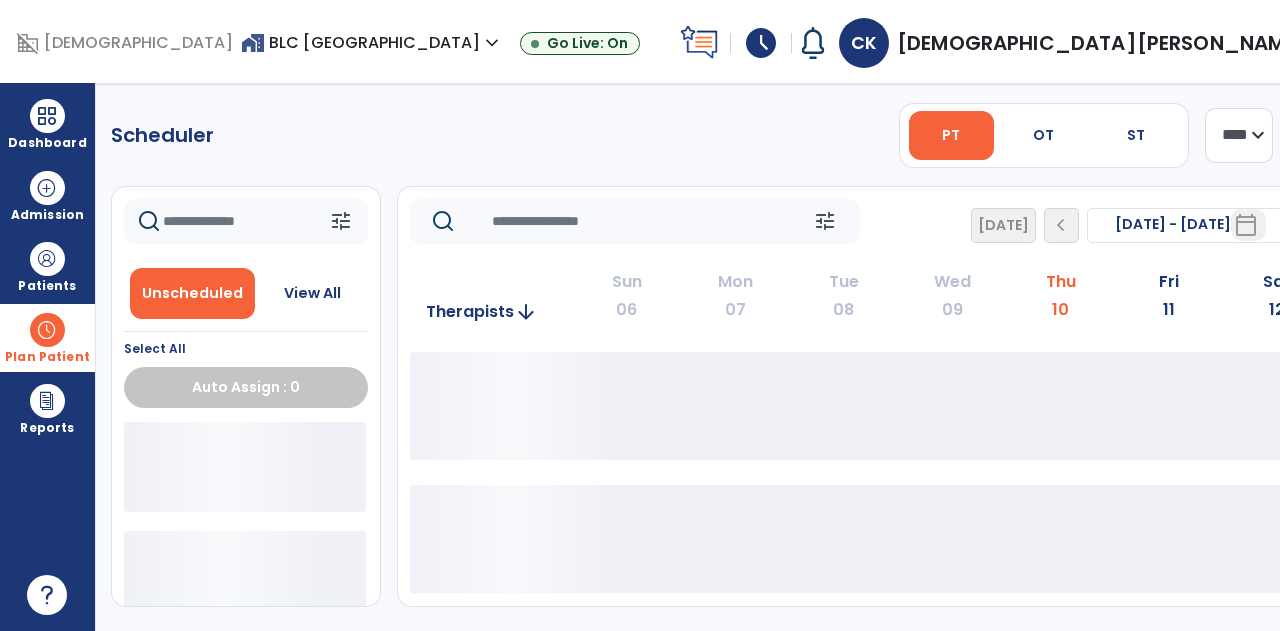 click on "**** ***" 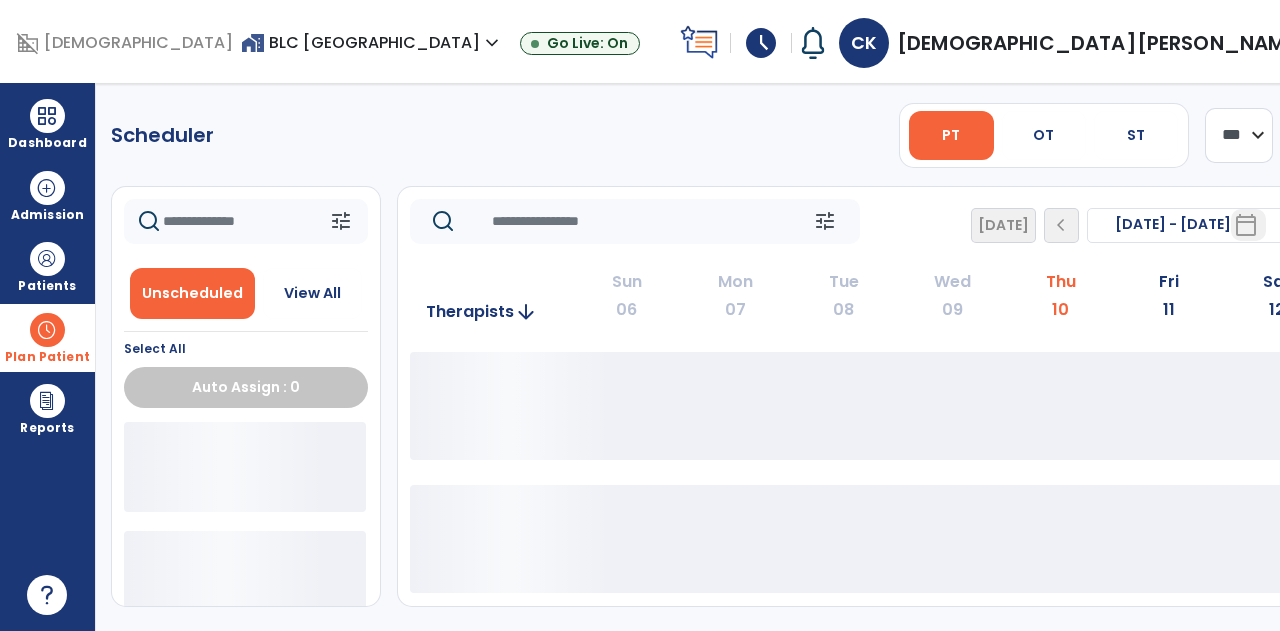 click on "**** ***" 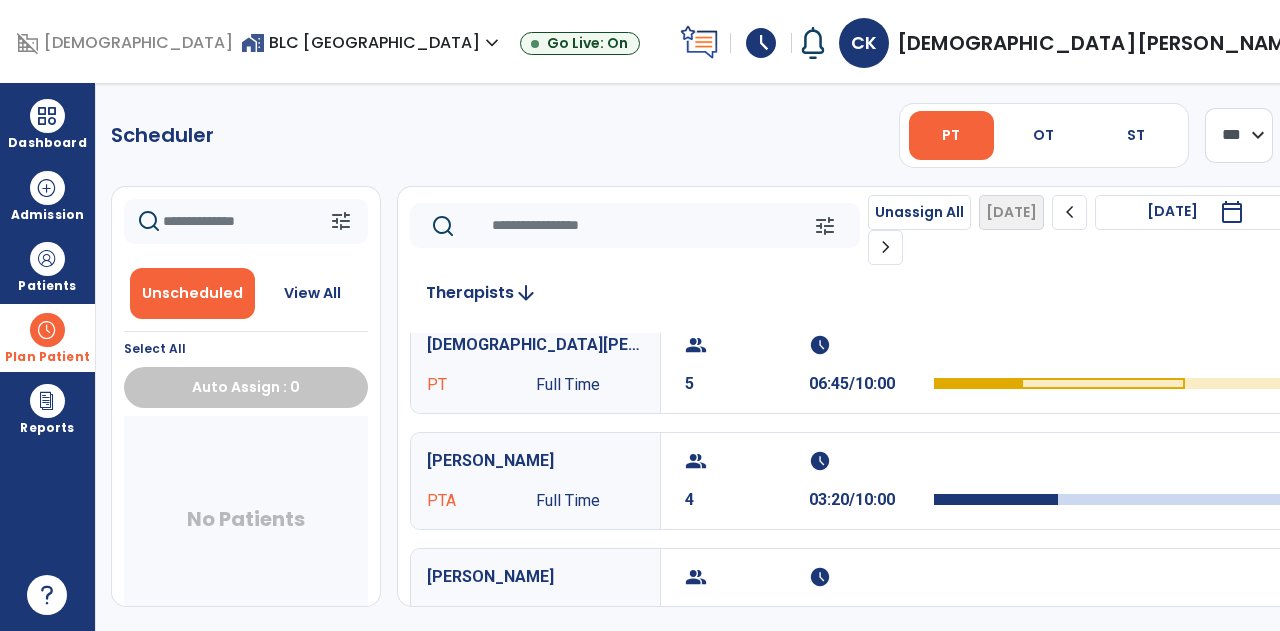 scroll, scrollTop: 0, scrollLeft: 0, axis: both 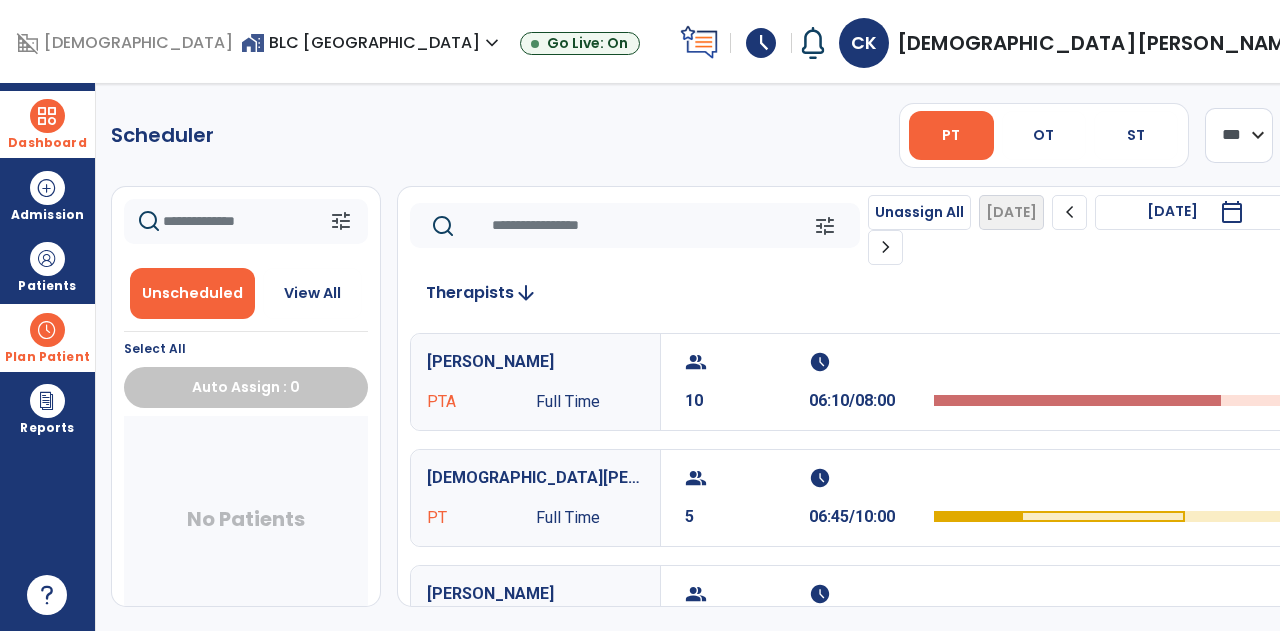 click on "Dashboard" at bounding box center [47, 143] 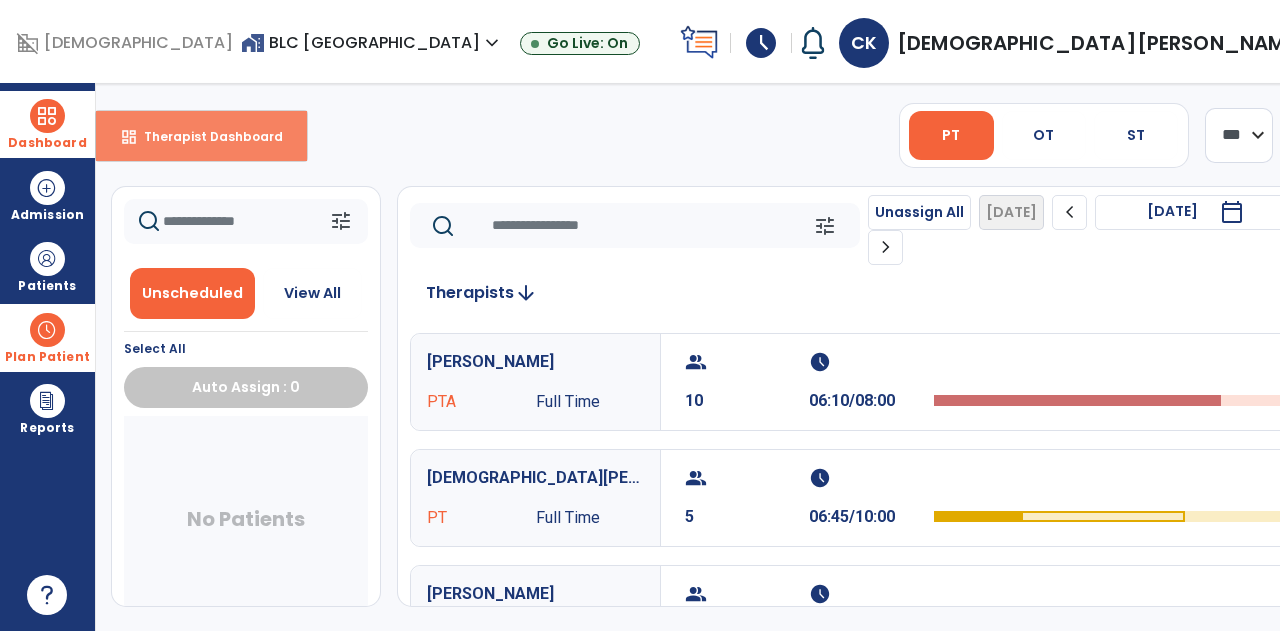 click on "Therapist Dashboard" at bounding box center (205, 136) 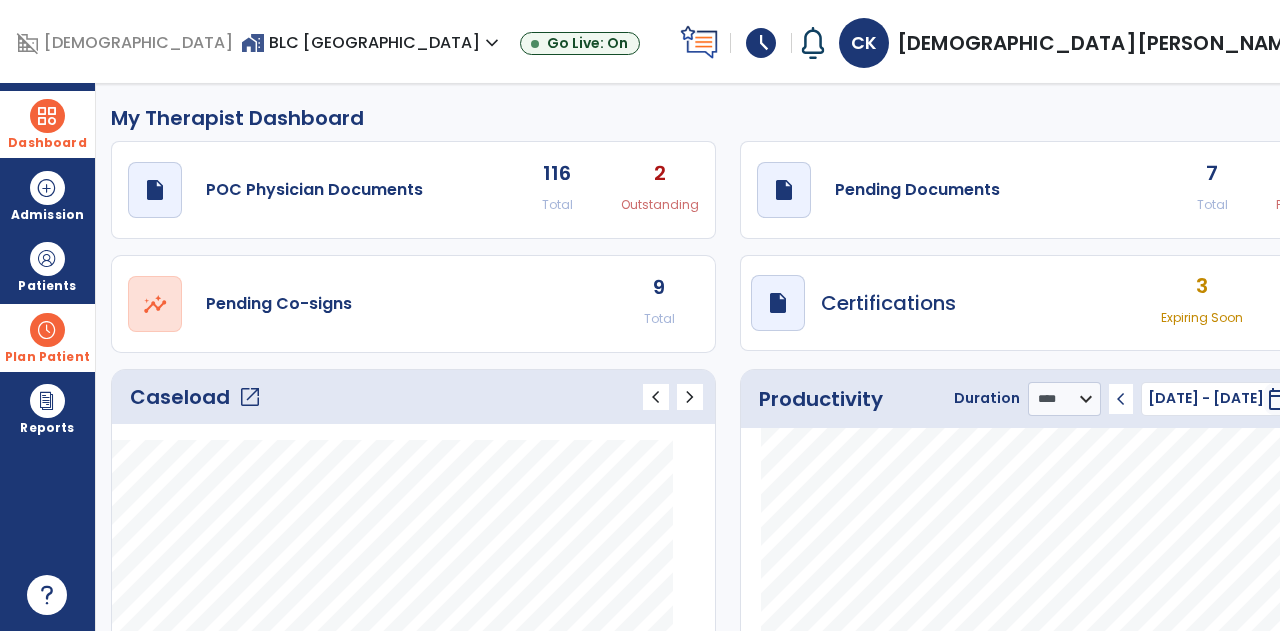click on "open_in_new" 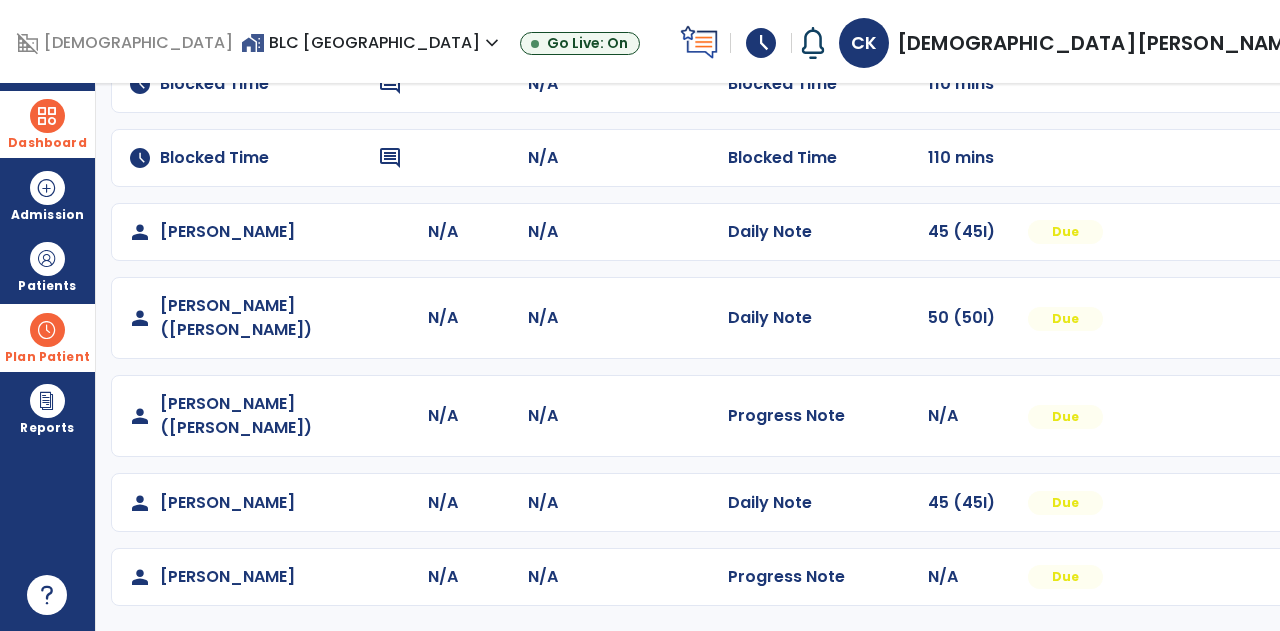 scroll, scrollTop: 296, scrollLeft: 0, axis: vertical 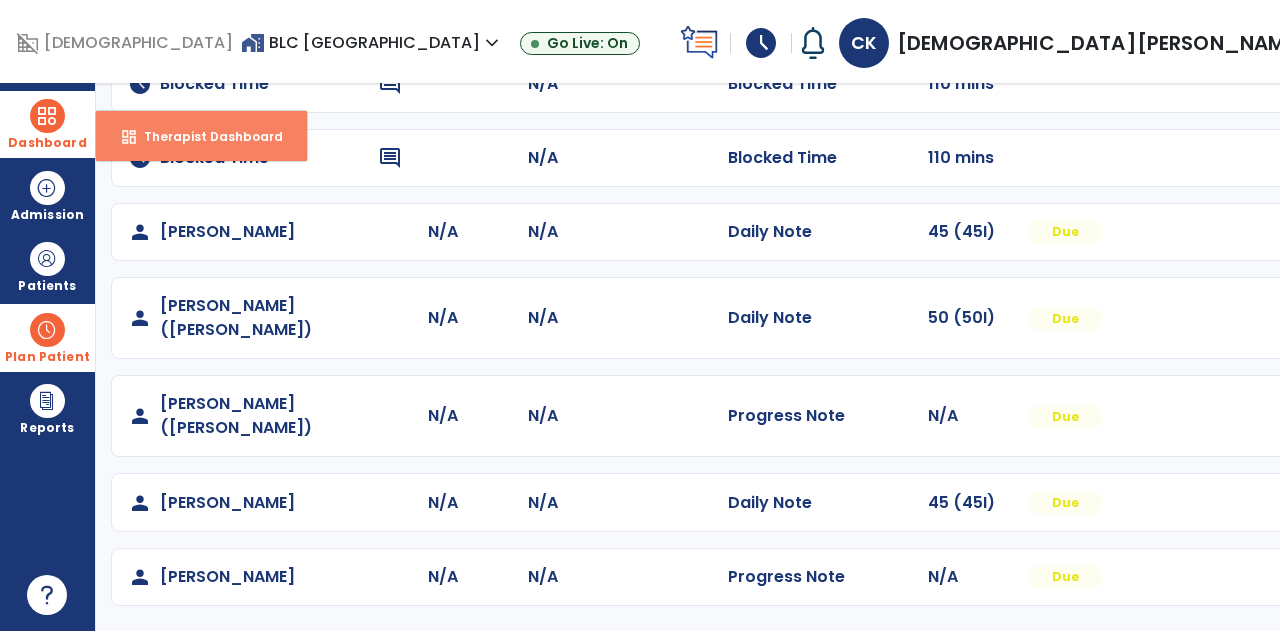 click on "dashboard  Therapist Dashboard" at bounding box center (201, 136) 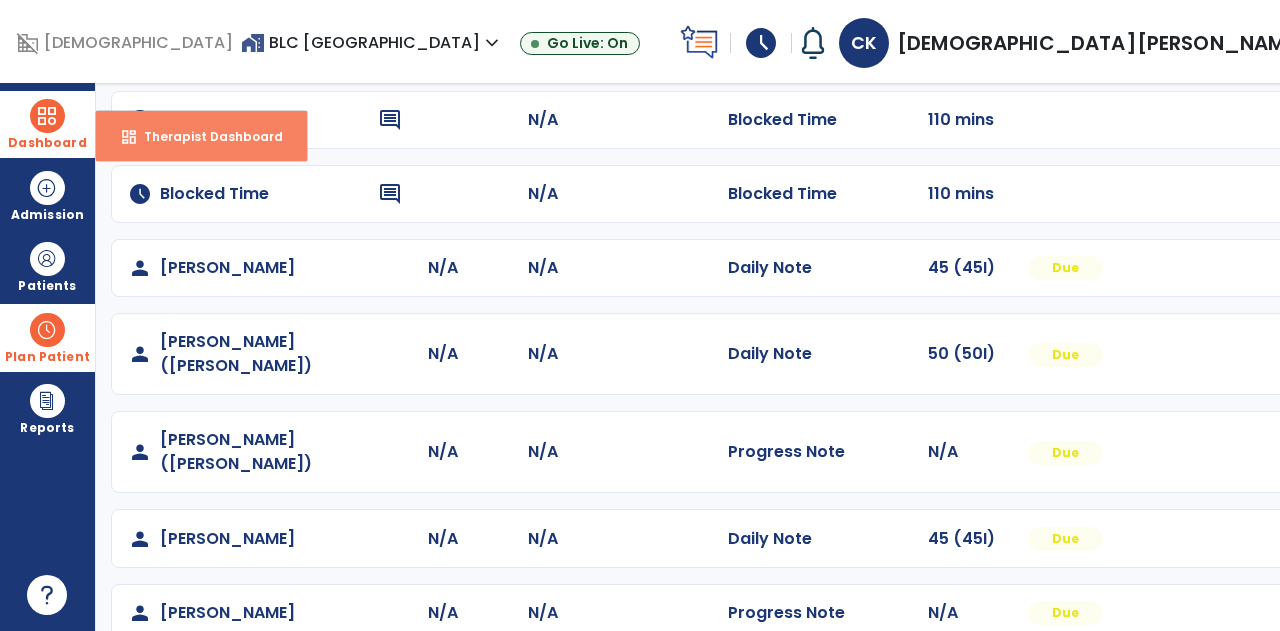 select on "****" 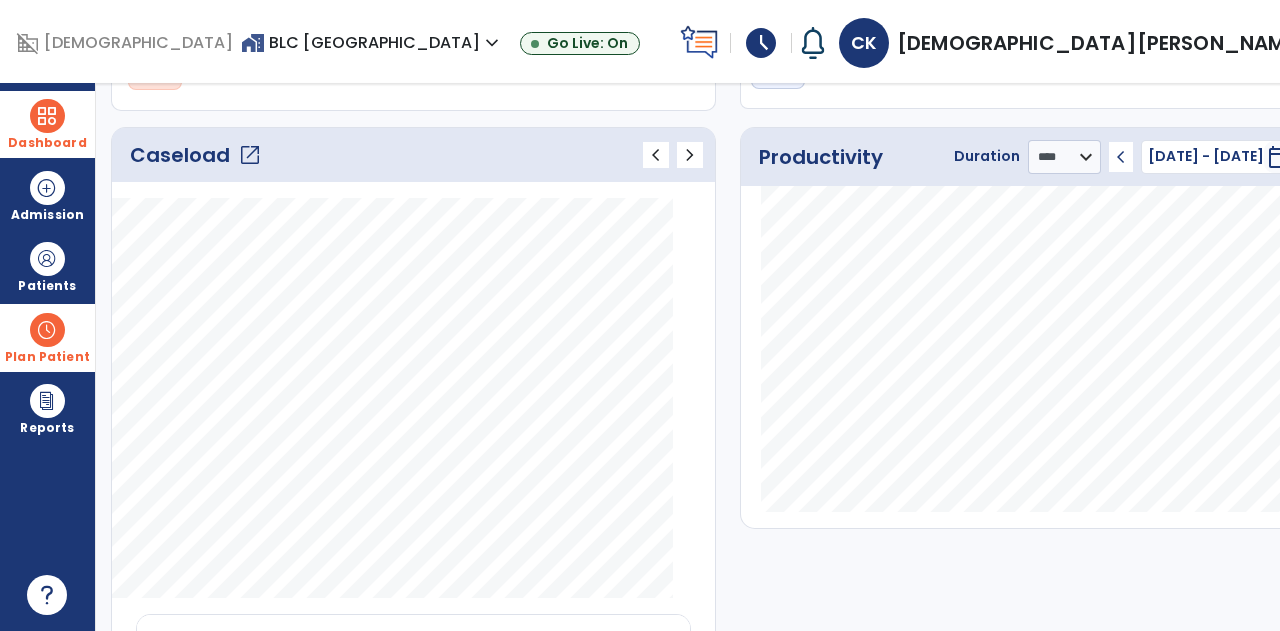click on "open_in_new" 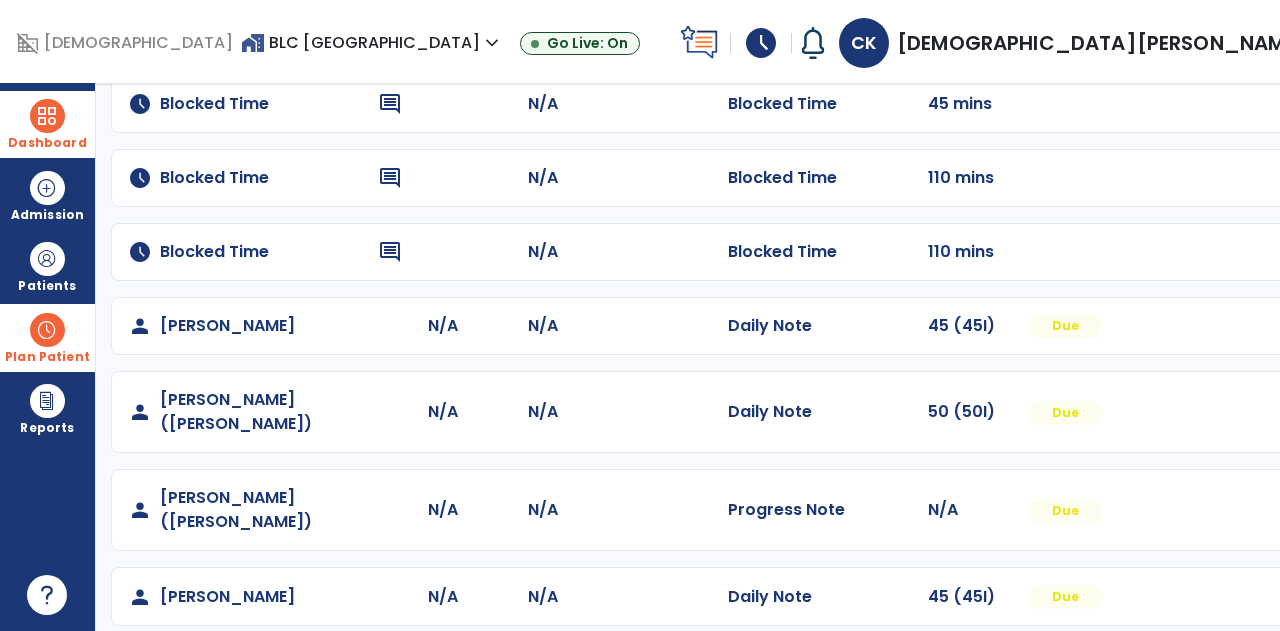 scroll, scrollTop: 188, scrollLeft: 0, axis: vertical 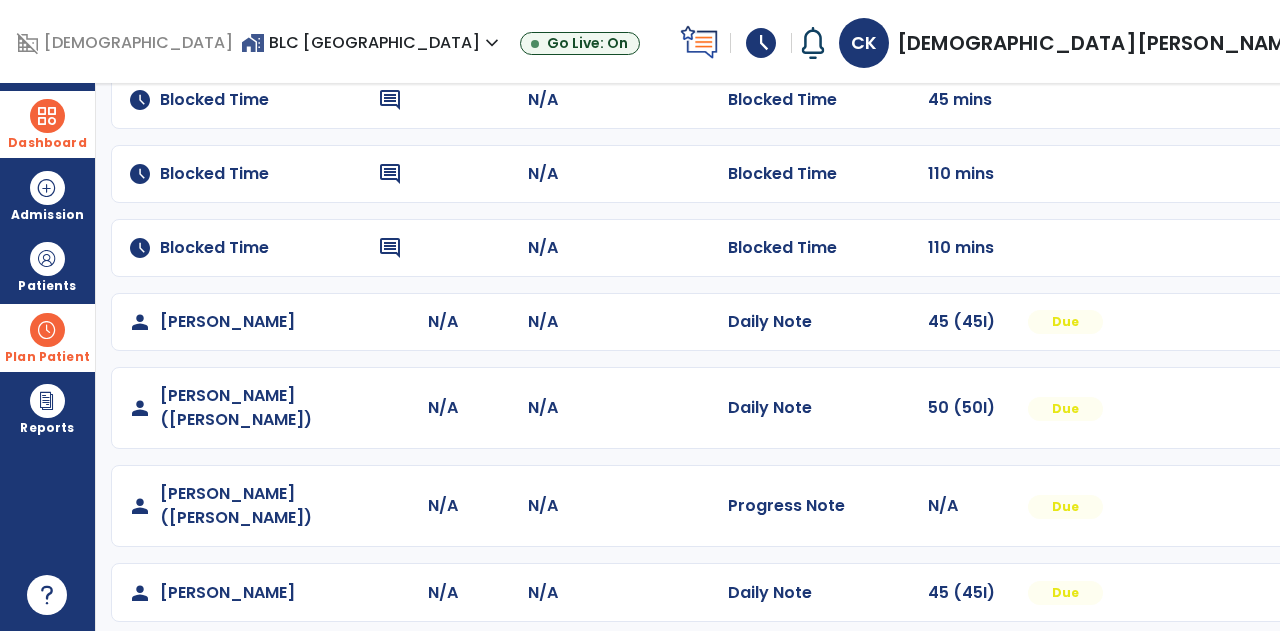 click at bounding box center (47, 330) 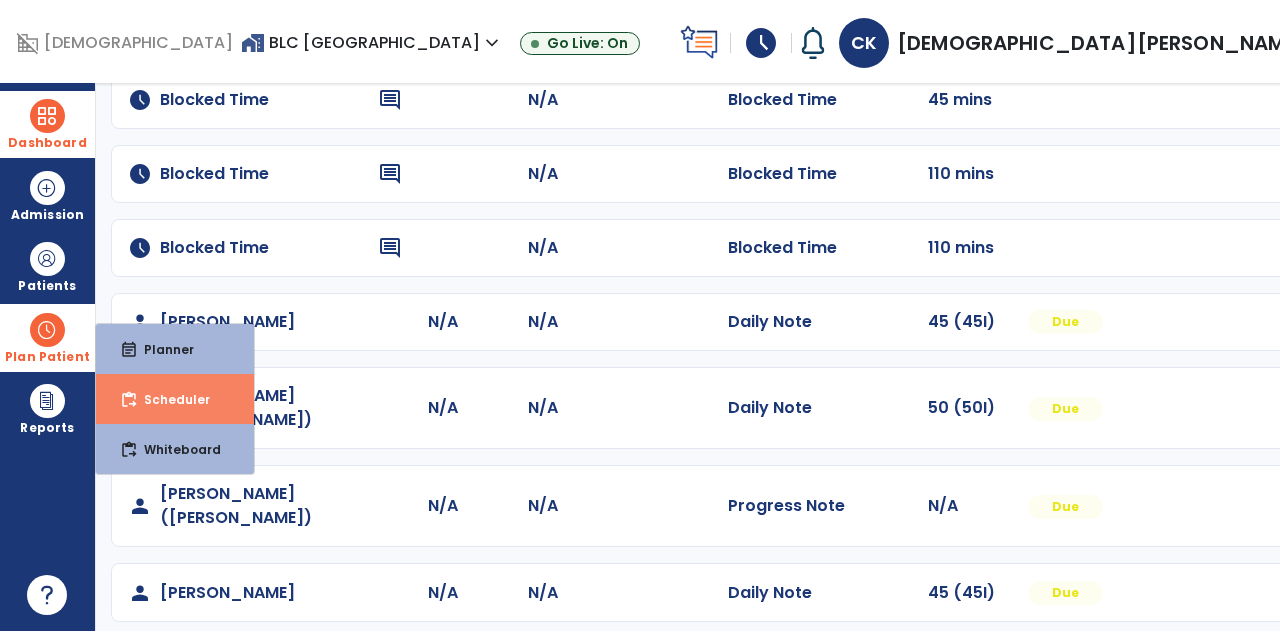 click on "Scheduler" at bounding box center [169, 399] 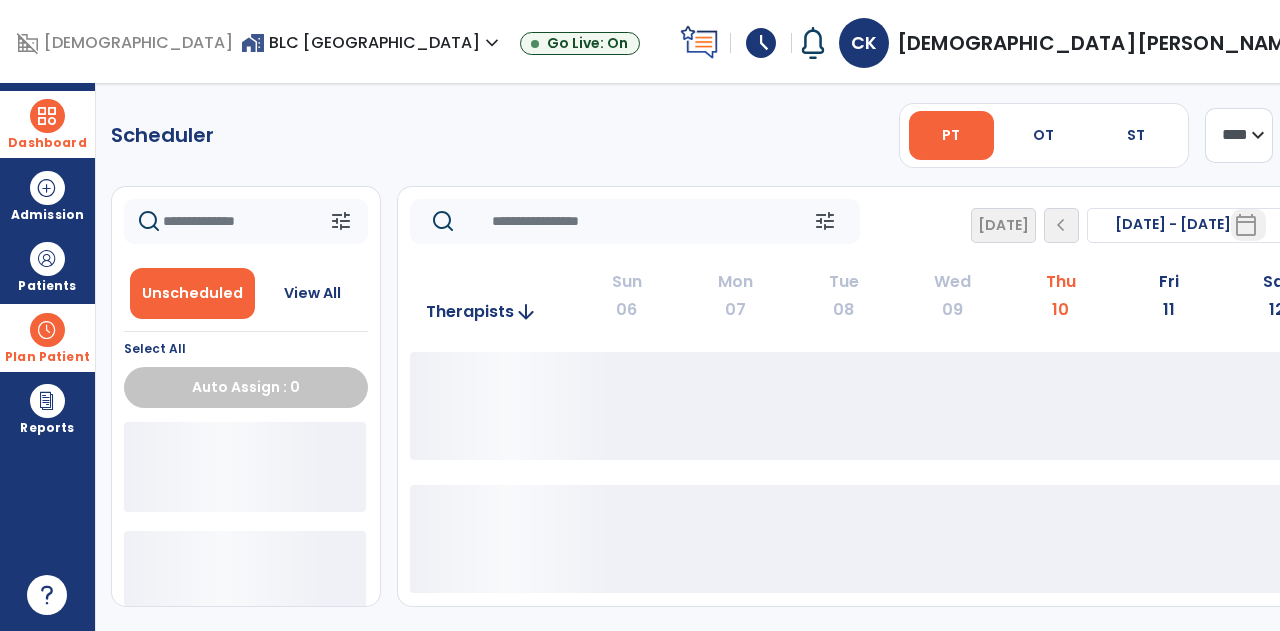 scroll, scrollTop: 0, scrollLeft: 0, axis: both 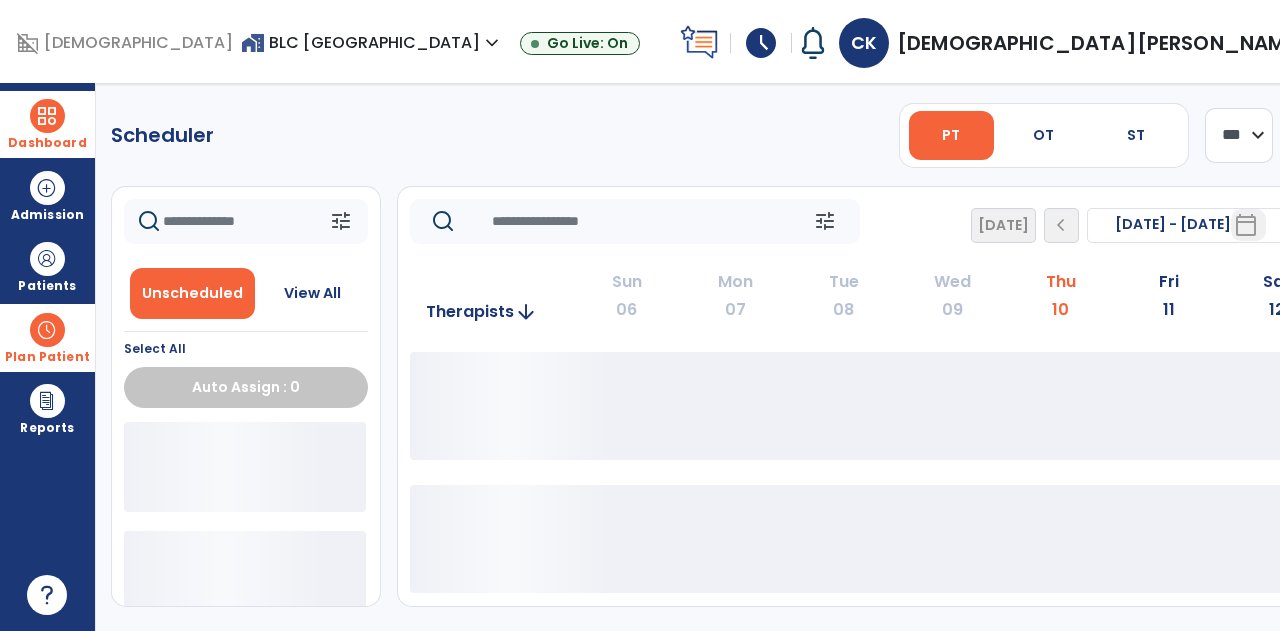 click on "**** ***" 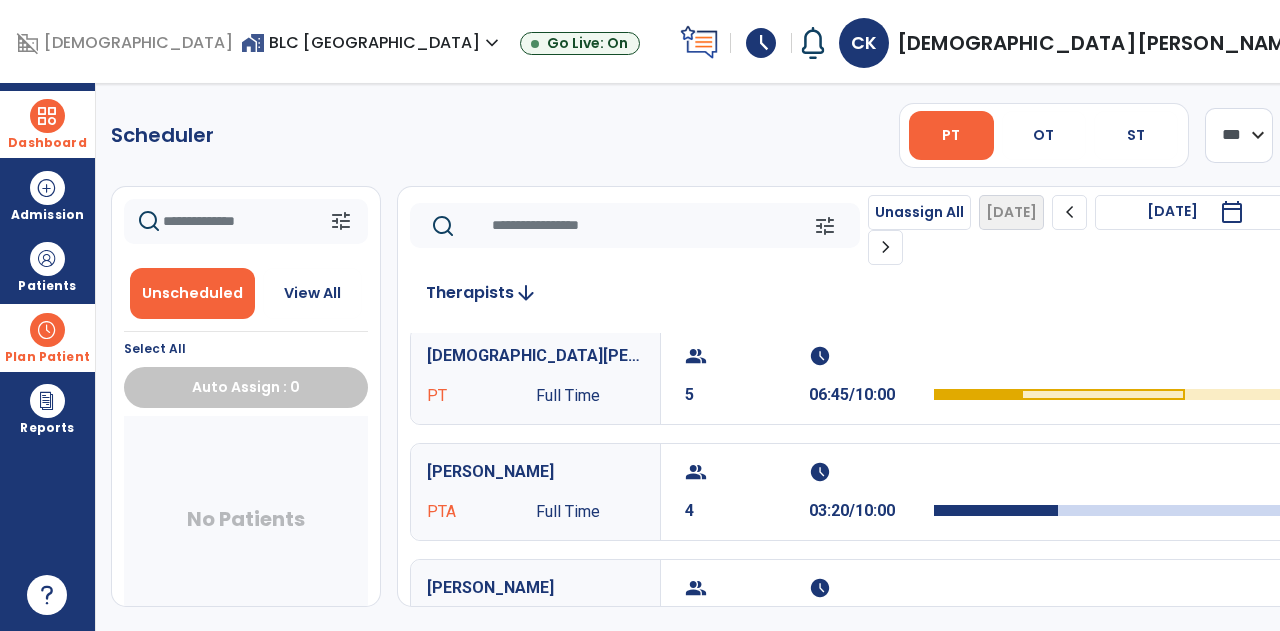 scroll, scrollTop: 123, scrollLeft: 0, axis: vertical 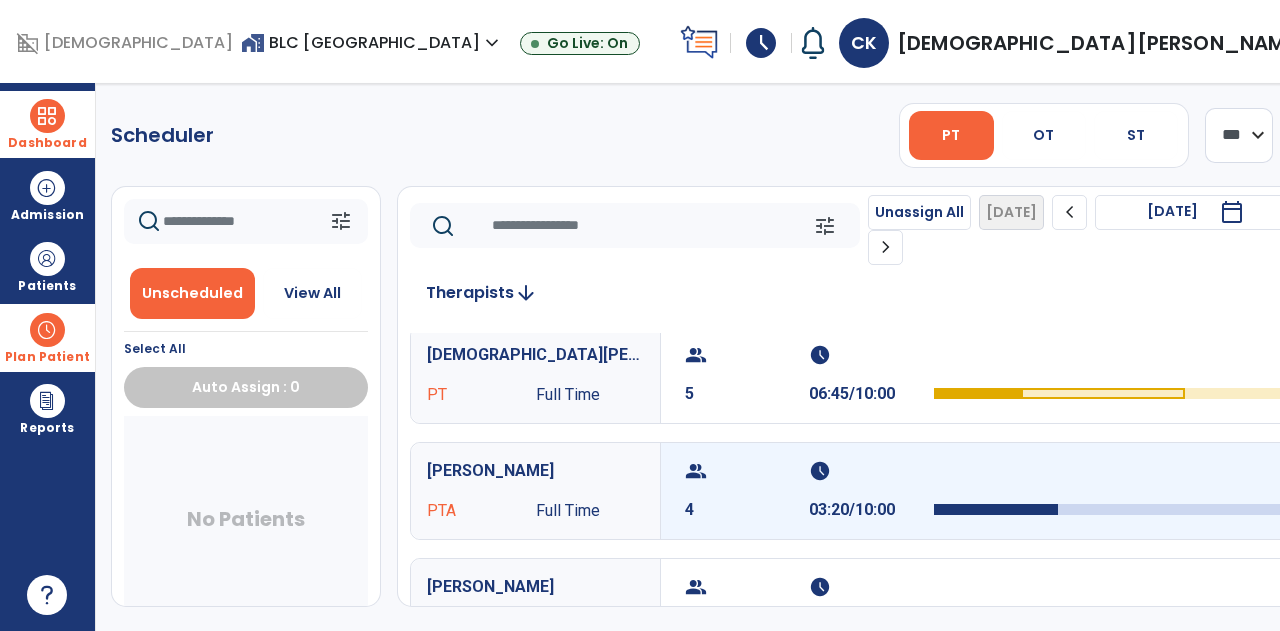 click on "group  4  schedule  03:20/10:00" at bounding box center (996, 491) 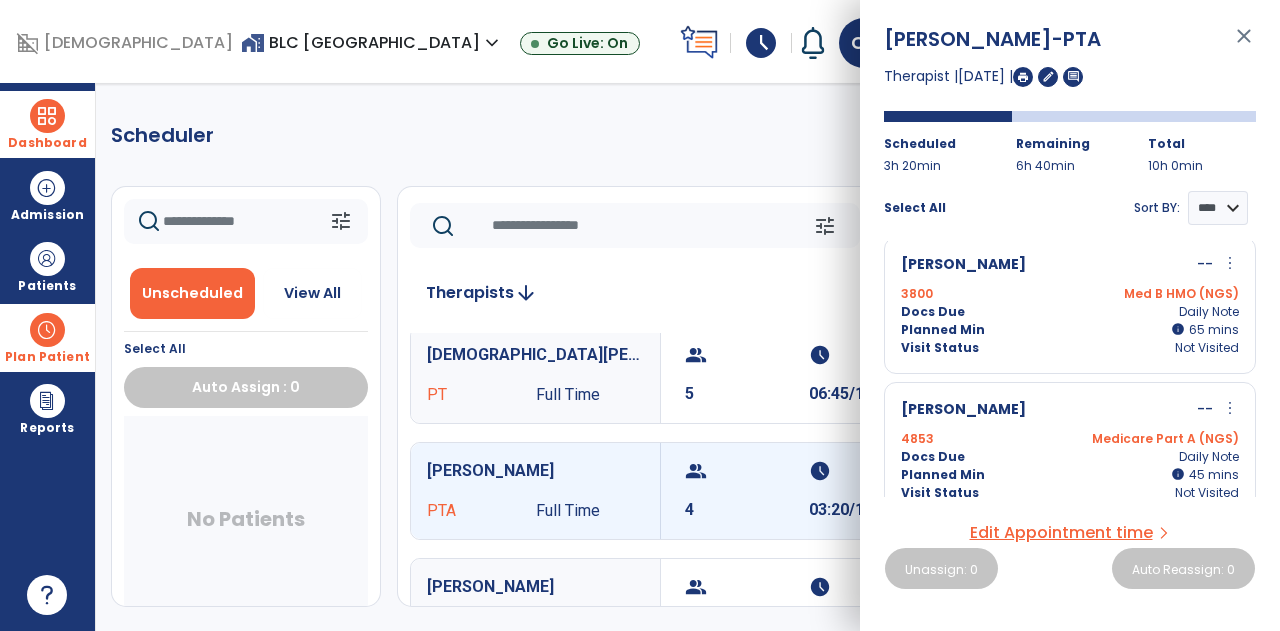 scroll, scrollTop: 0, scrollLeft: 0, axis: both 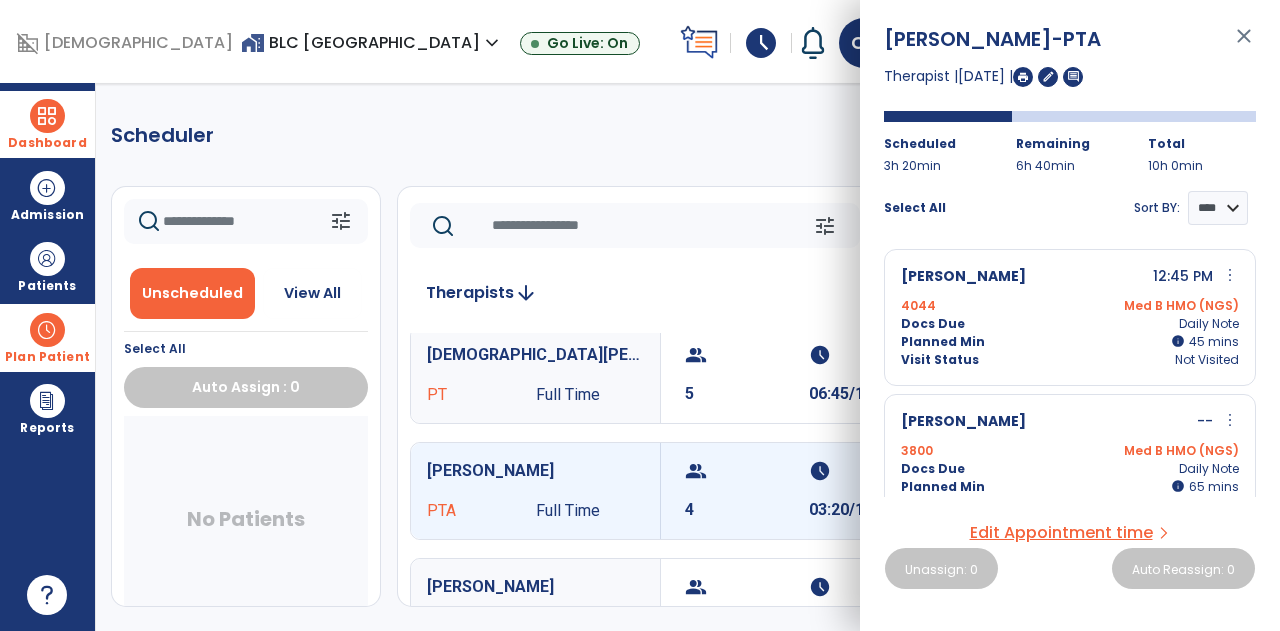 click on "Scheduler   PT   OT   ST  **** *** more_vert  Manage Labor   View All Therapists   Print" 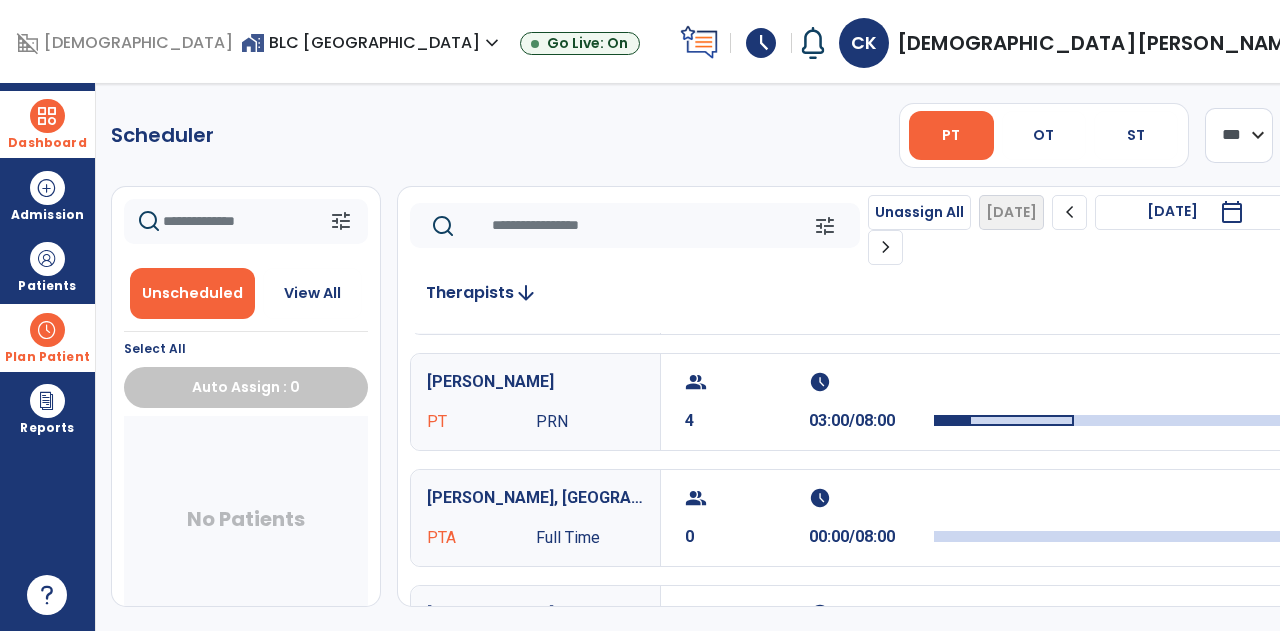 scroll, scrollTop: 306, scrollLeft: 0, axis: vertical 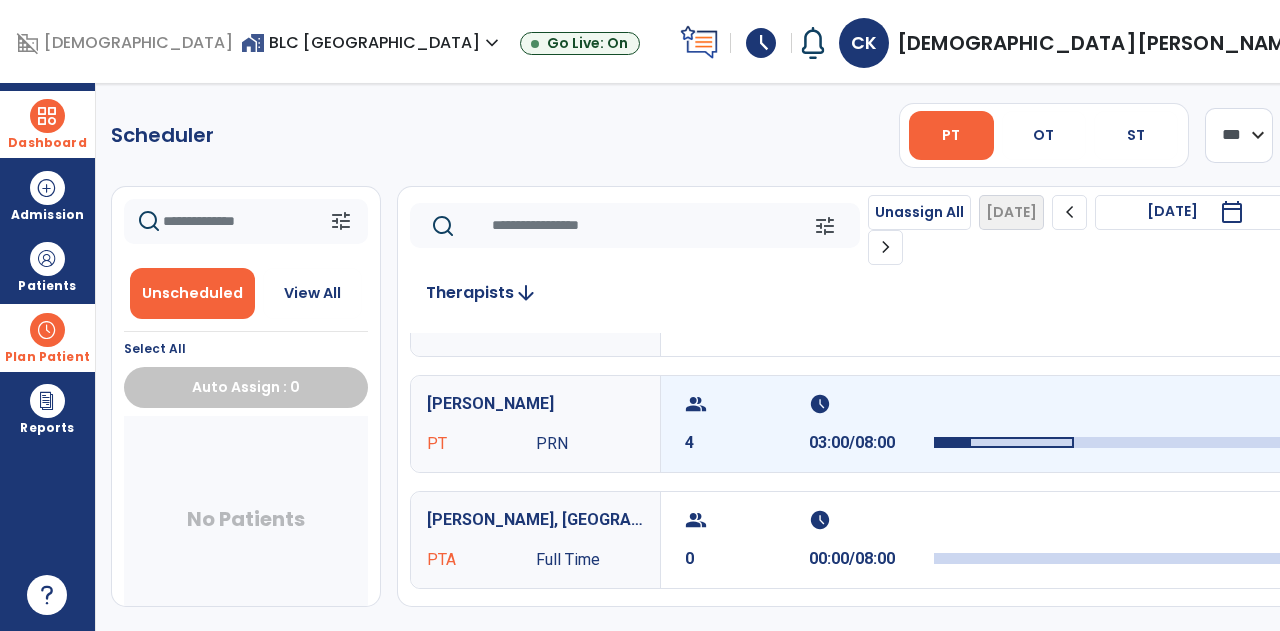 click on "4" at bounding box center (747, 443) 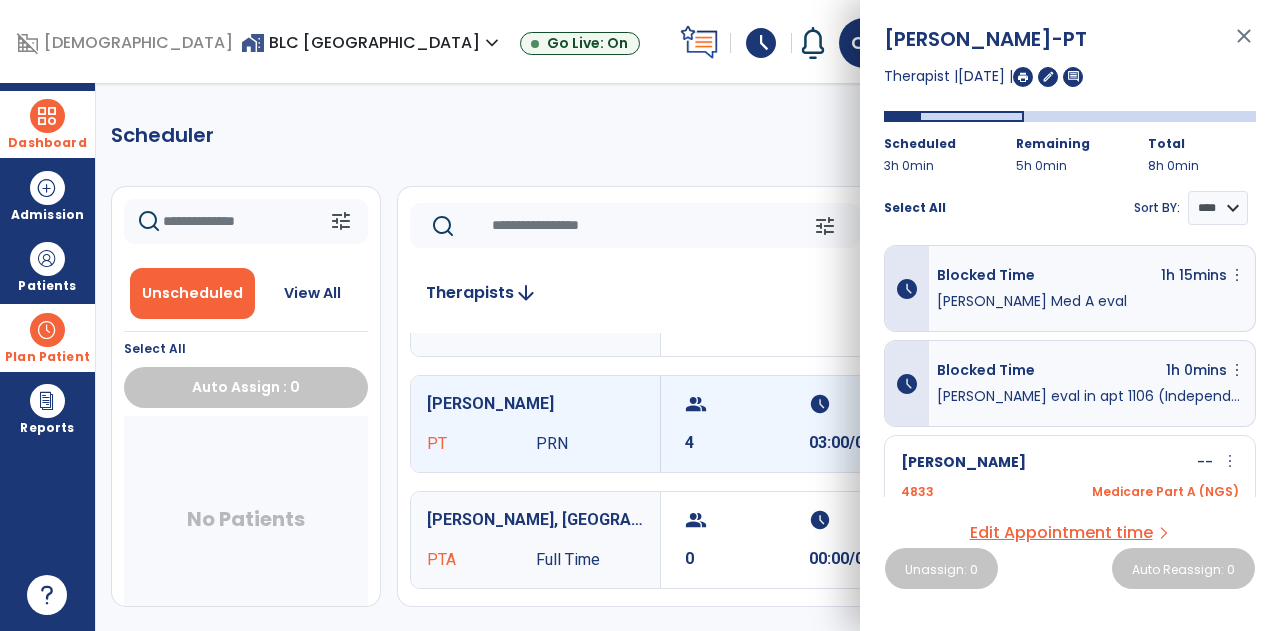 scroll, scrollTop: 0, scrollLeft: 0, axis: both 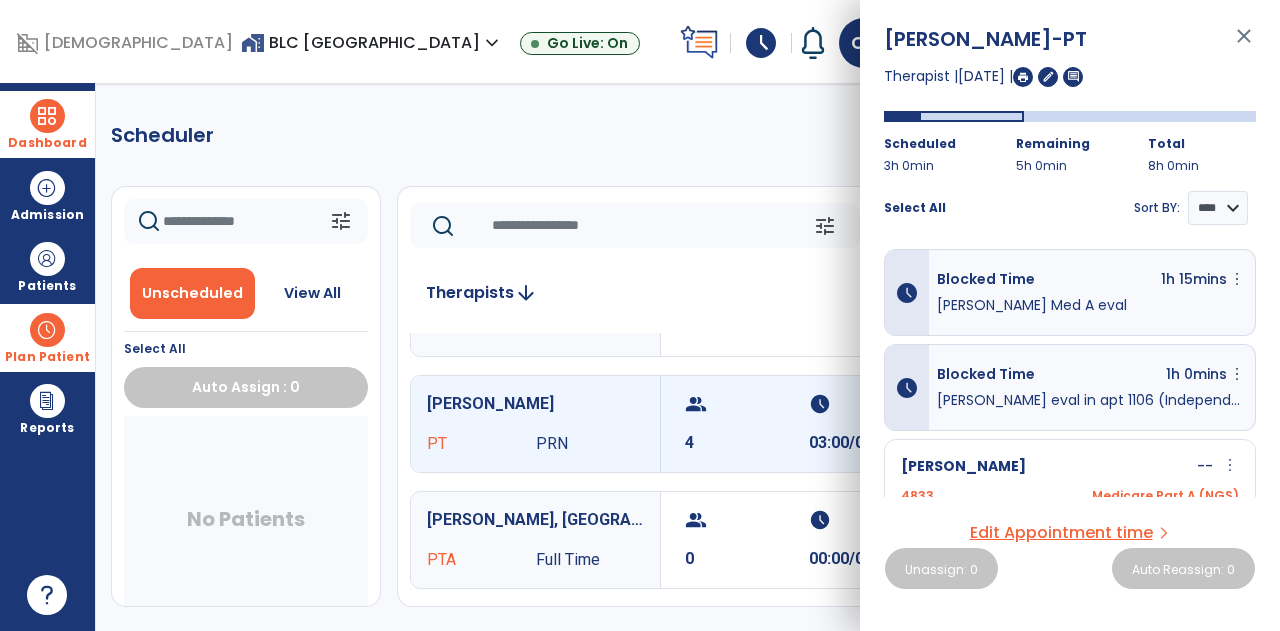 click on "Scheduler   PT   OT   ST  **** *** more_vert  Manage Labor   View All Therapists   Print" 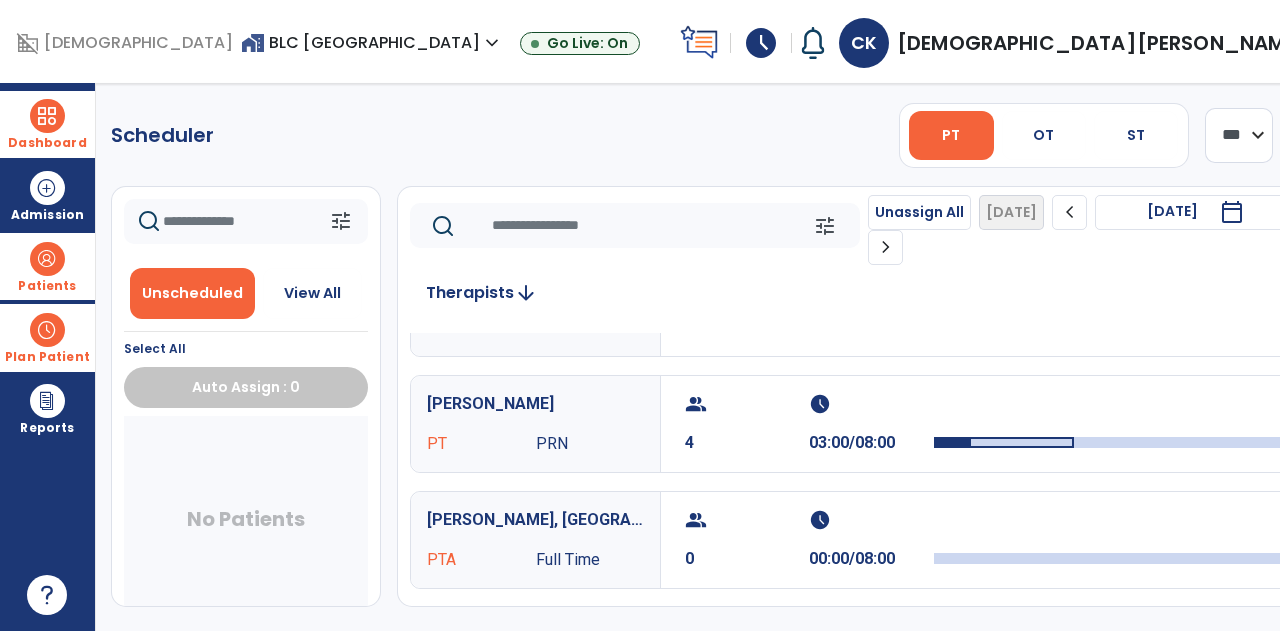 click on "Patients" at bounding box center (47, 266) 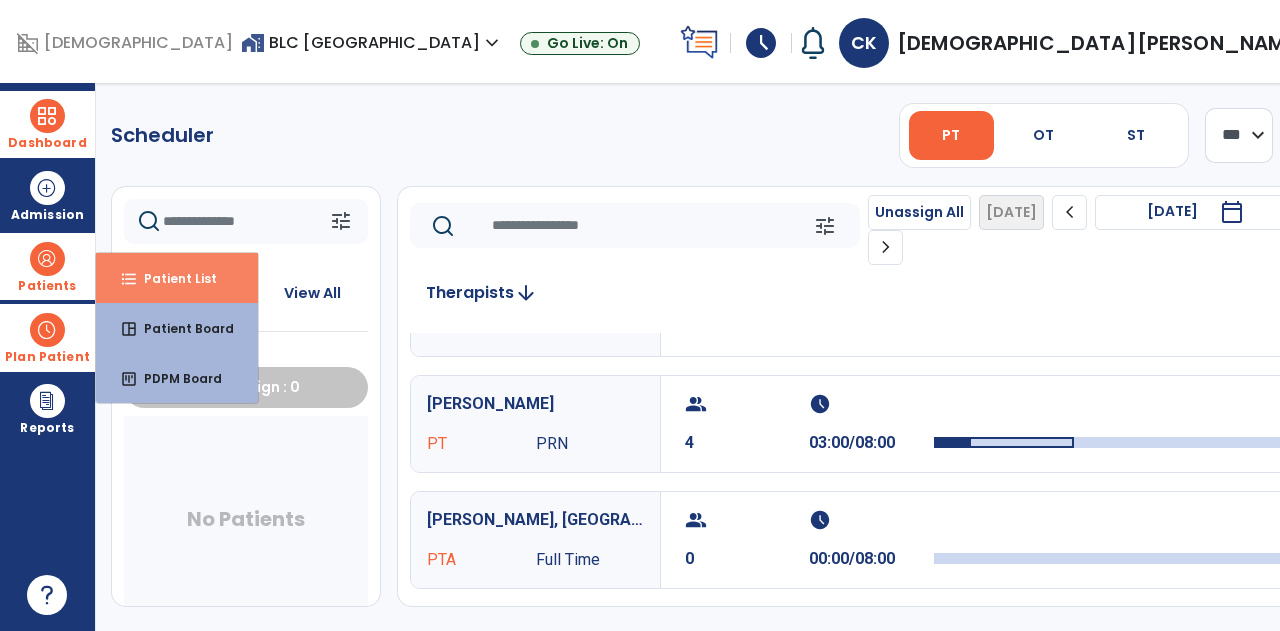 click on "format_list_bulleted" at bounding box center [129, 279] 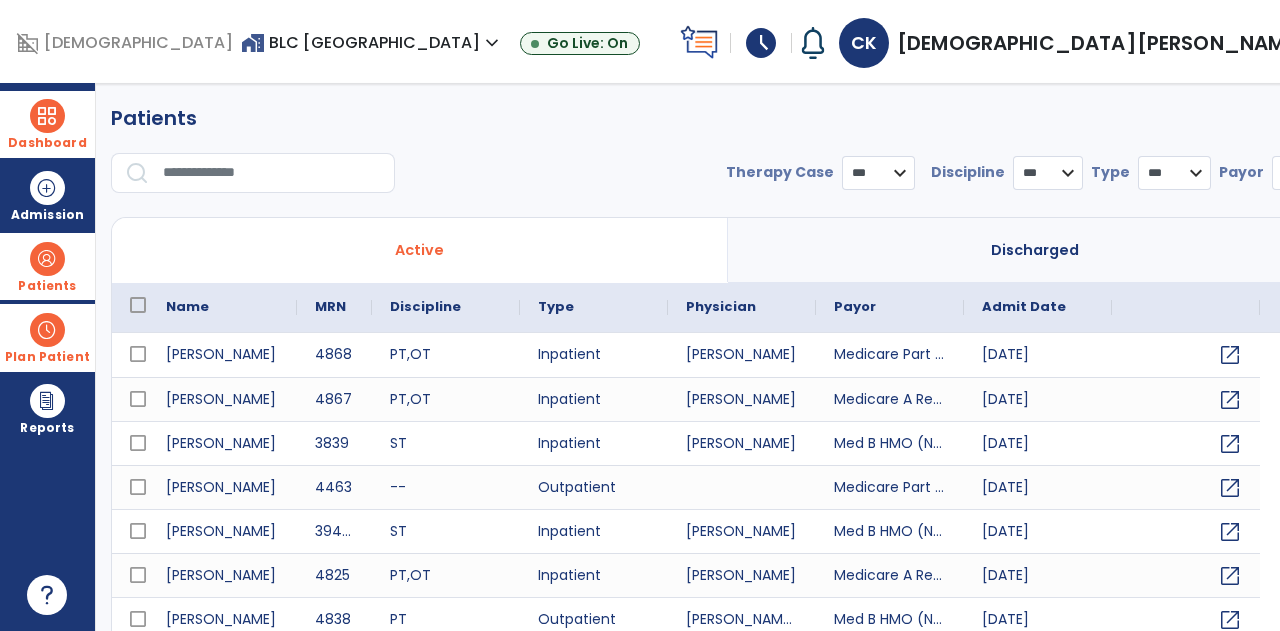 click at bounding box center [272, 173] 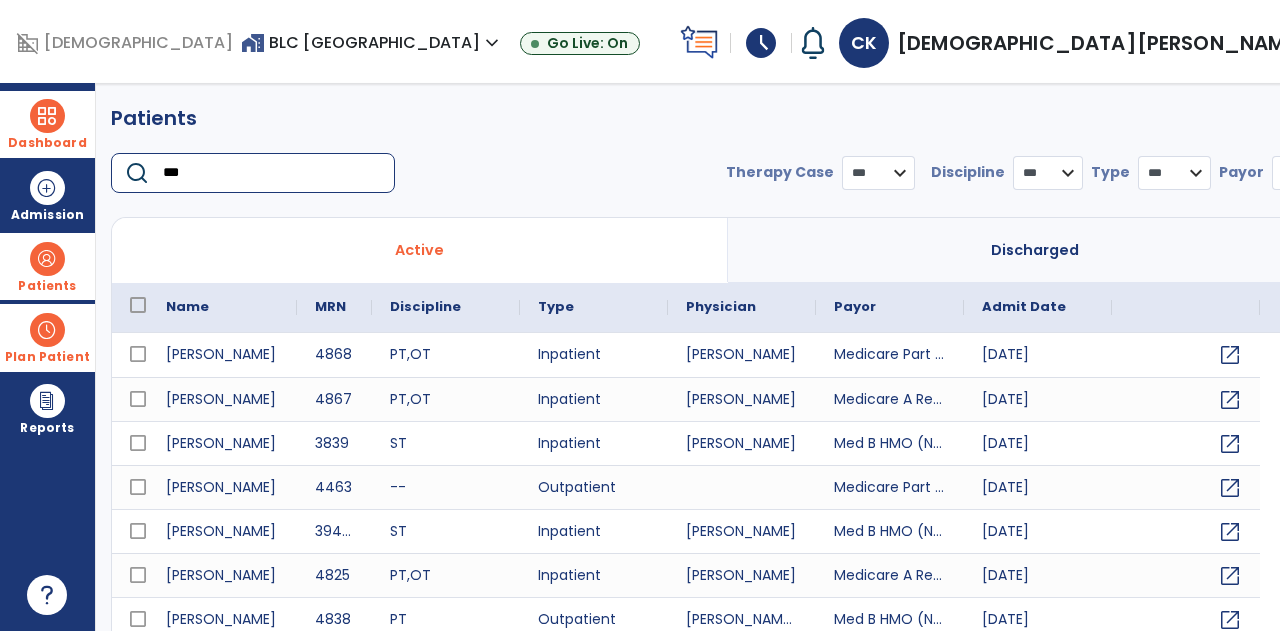 type on "****" 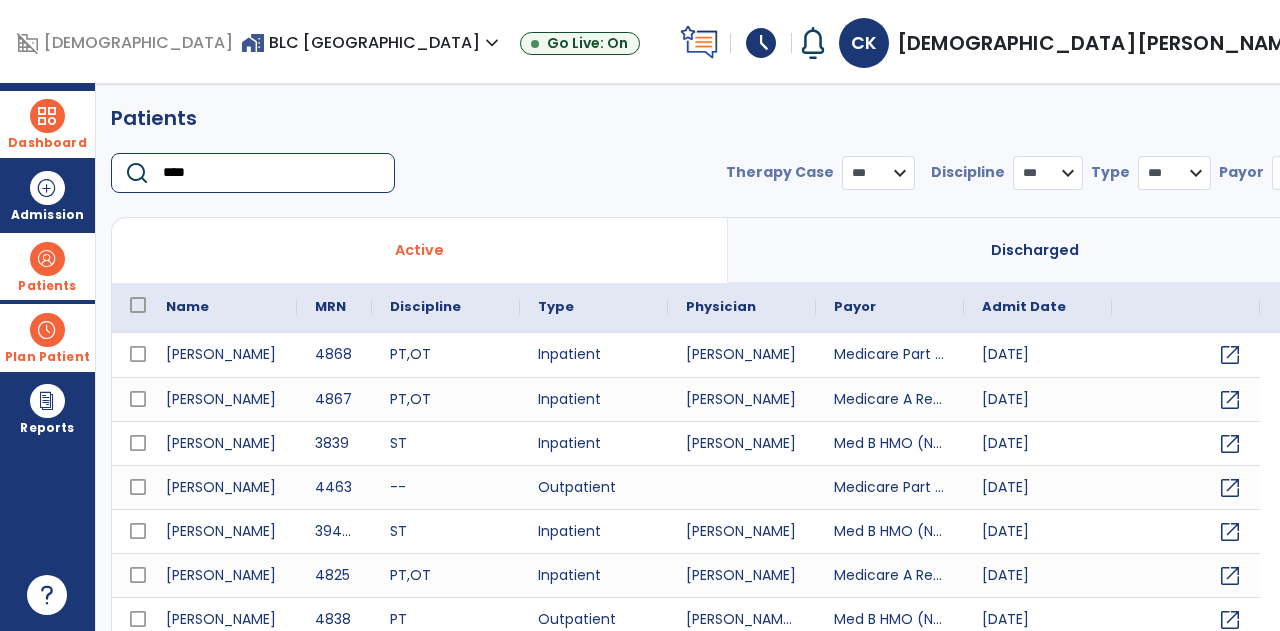 select on "***" 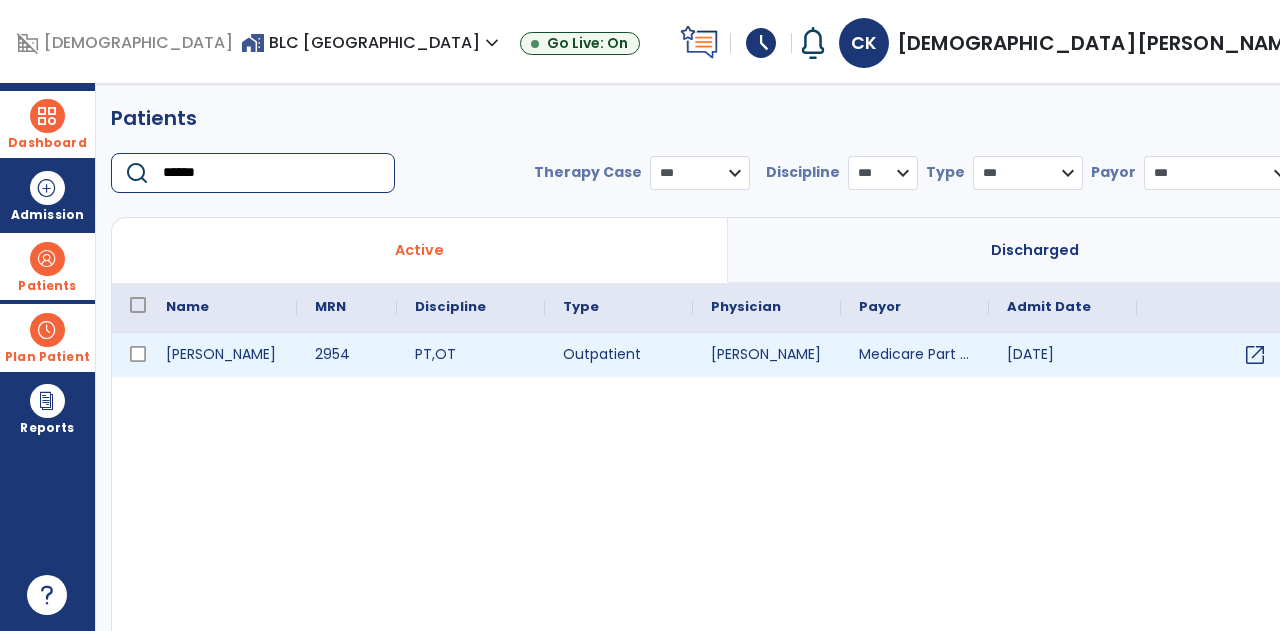 type on "******" 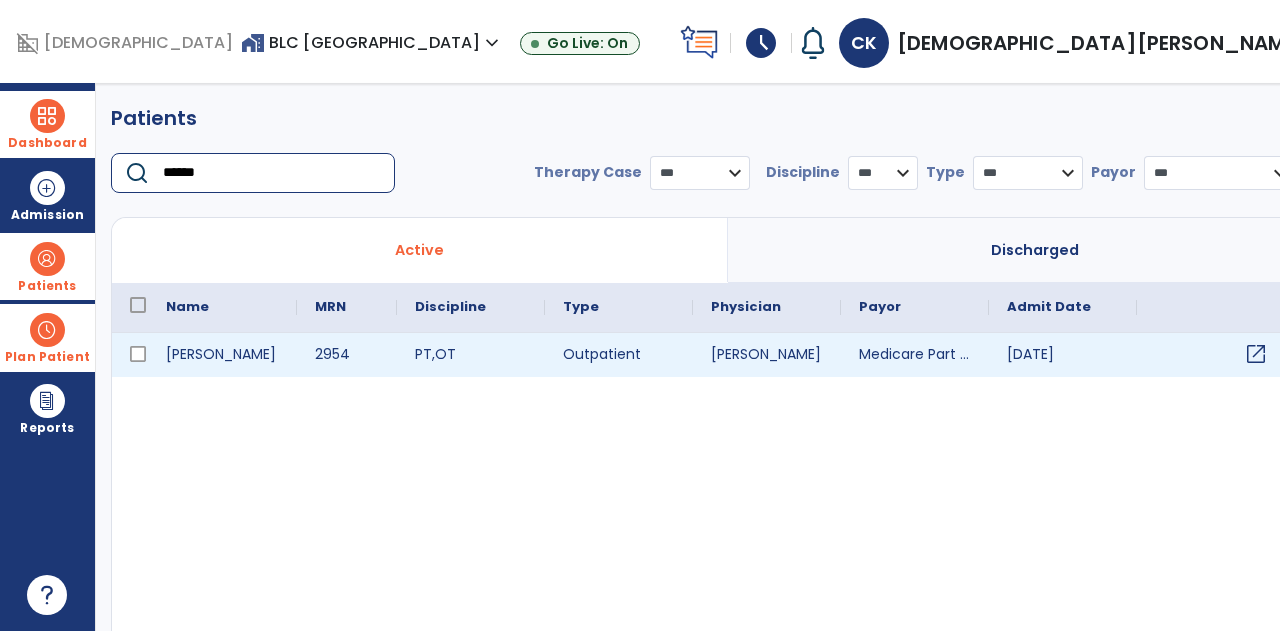 click on "open_in_new" at bounding box center (1256, 354) 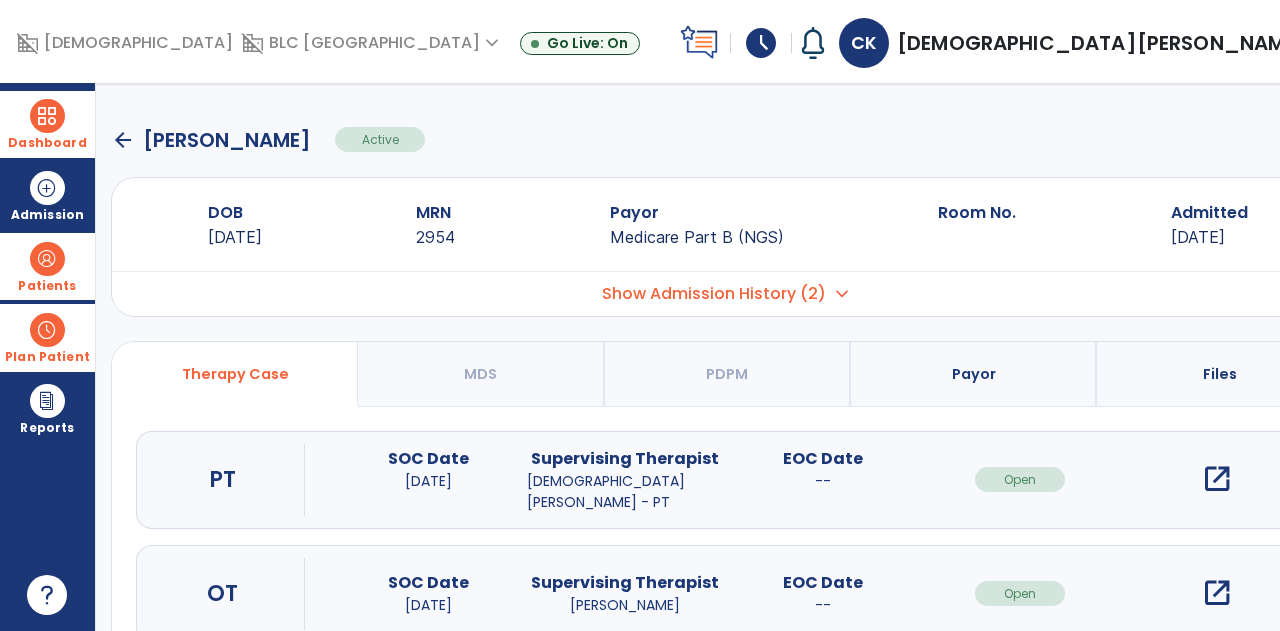 click on "open_in_new" at bounding box center (1217, 479) 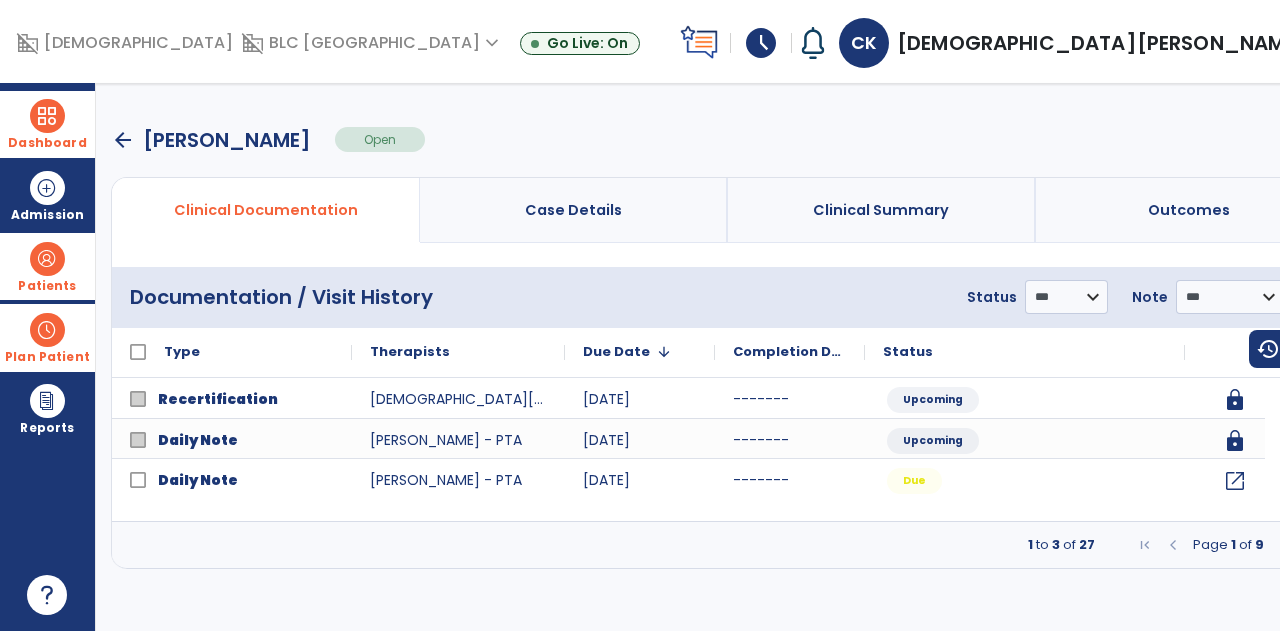 click on "menu" at bounding box center (1316, 297) 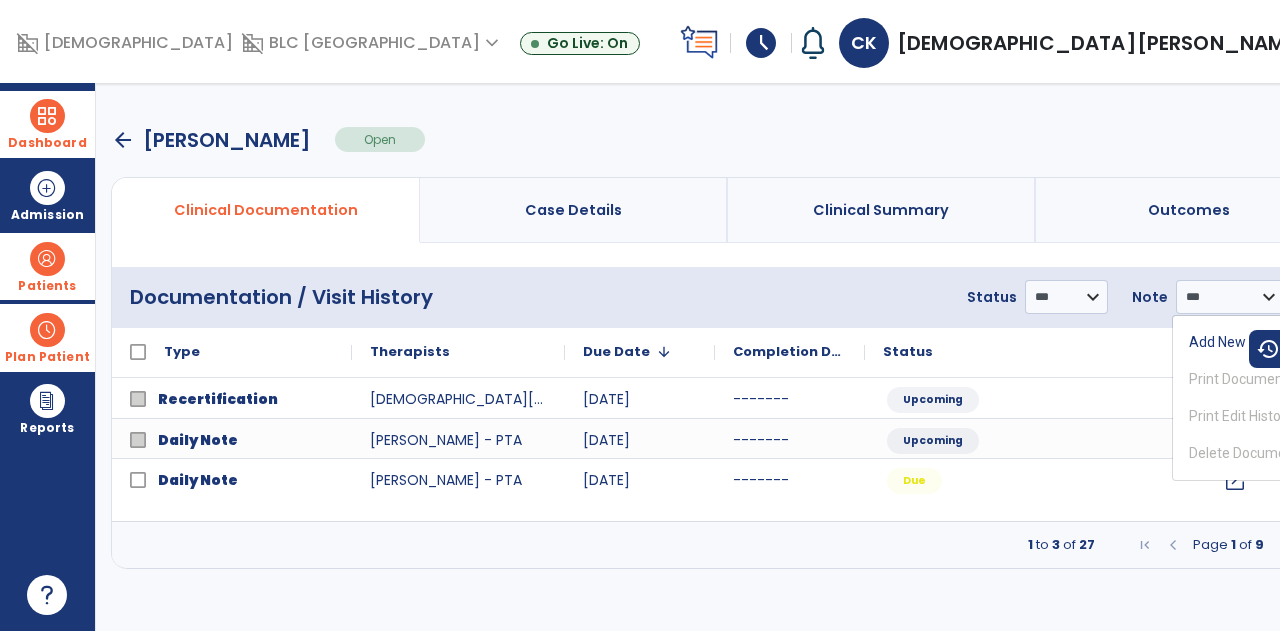 click on "menu" at bounding box center (1324, 140) 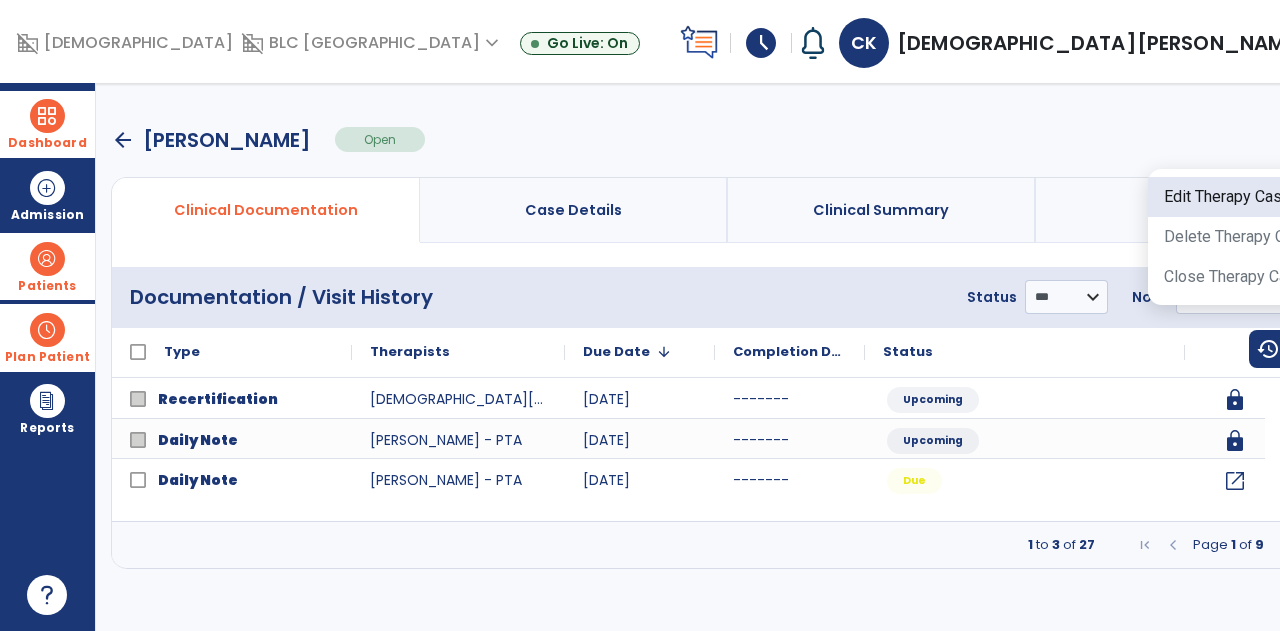 click on "Edit Therapy Case" at bounding box center (1246, 197) 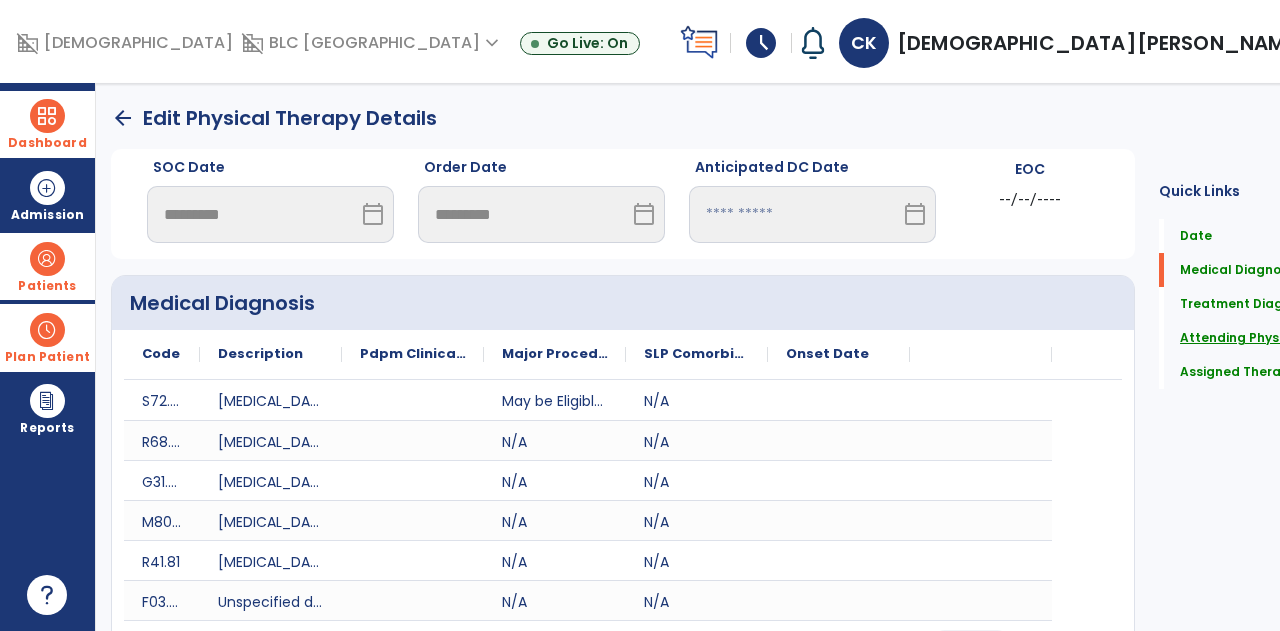 click on "Attending Physician" 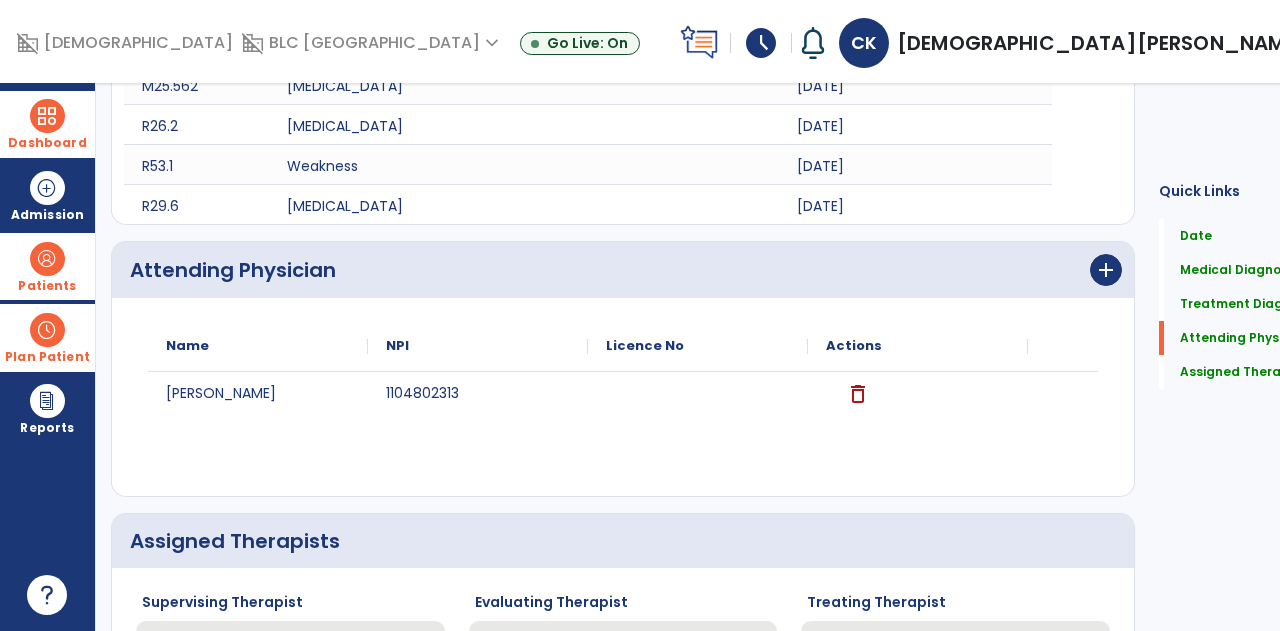 scroll, scrollTop: 847, scrollLeft: 0, axis: vertical 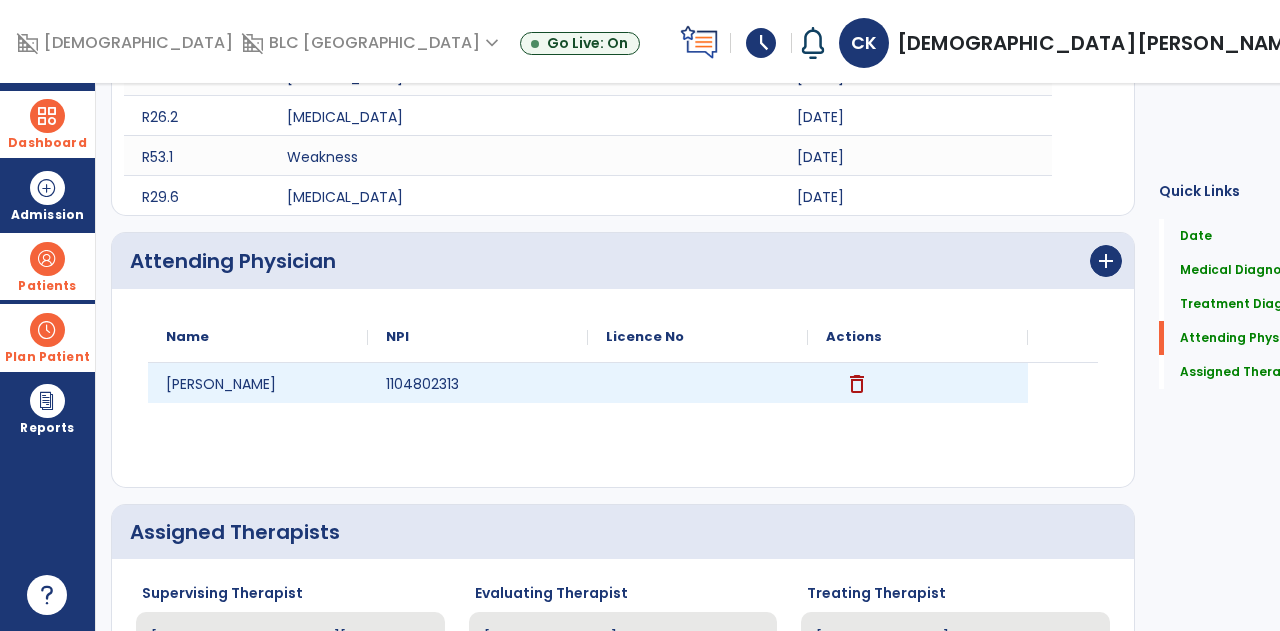 click on "delete" 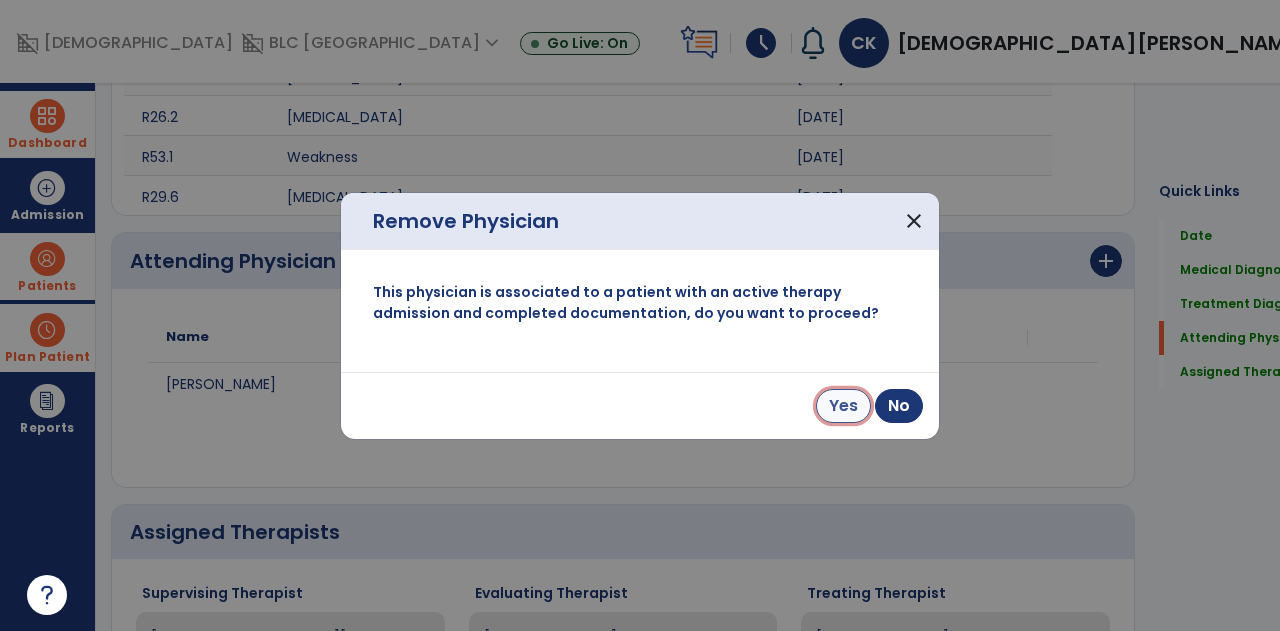 click on "Yes" at bounding box center [843, 406] 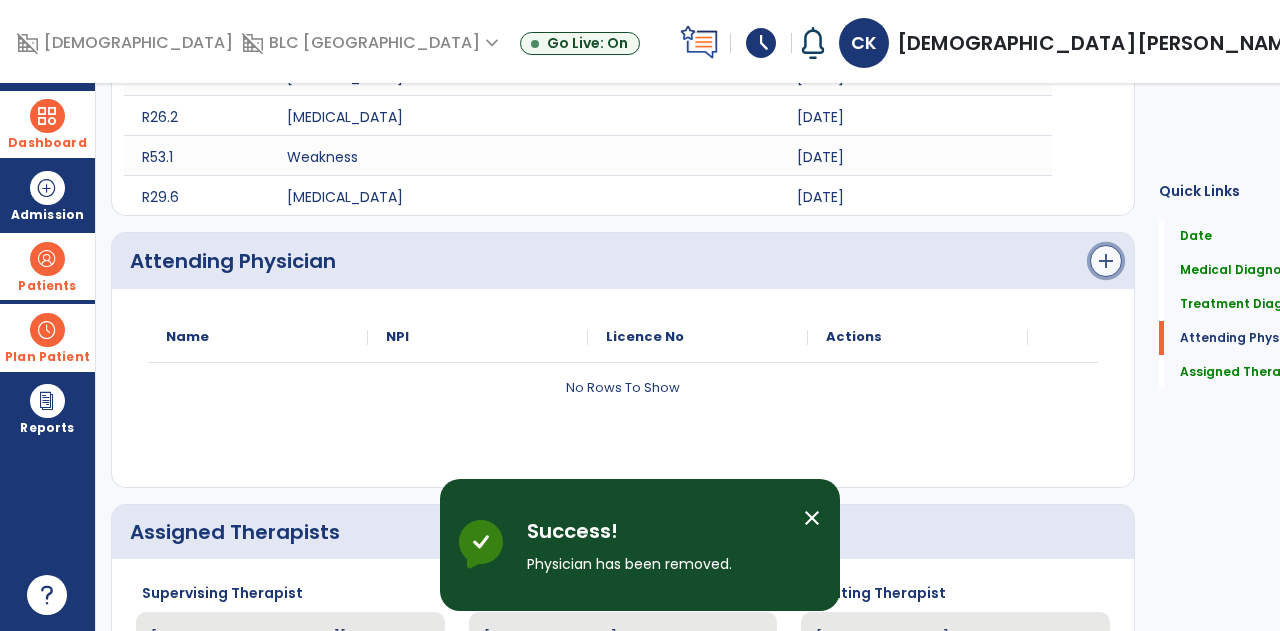 click on "add" 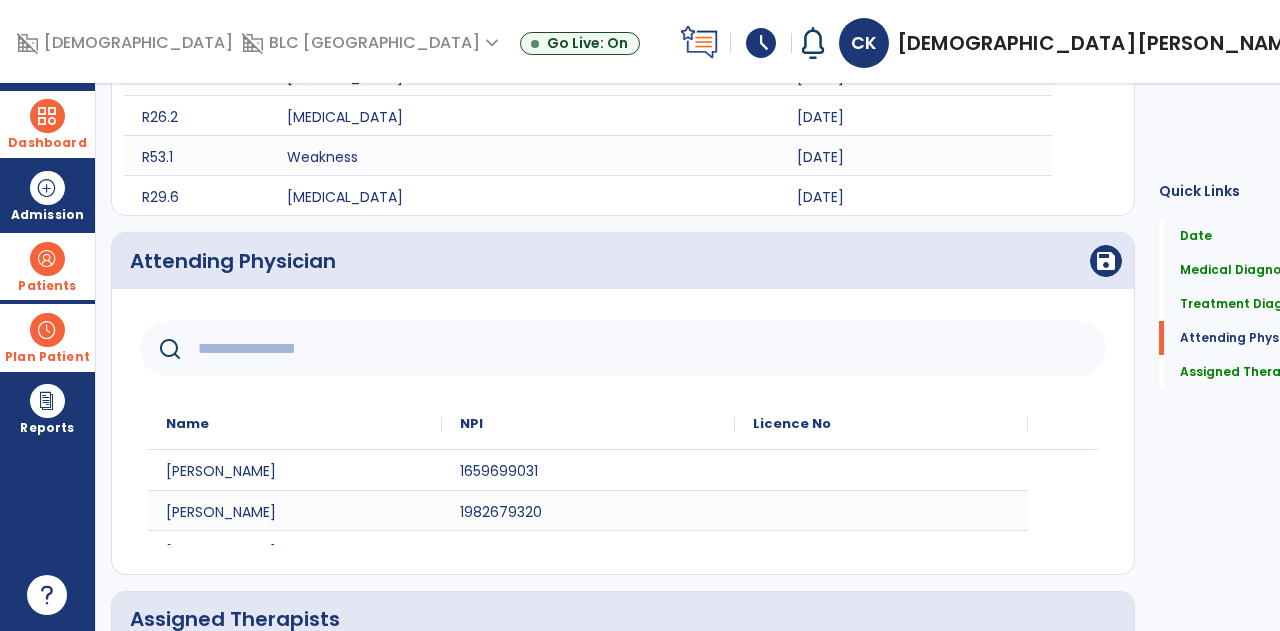 click 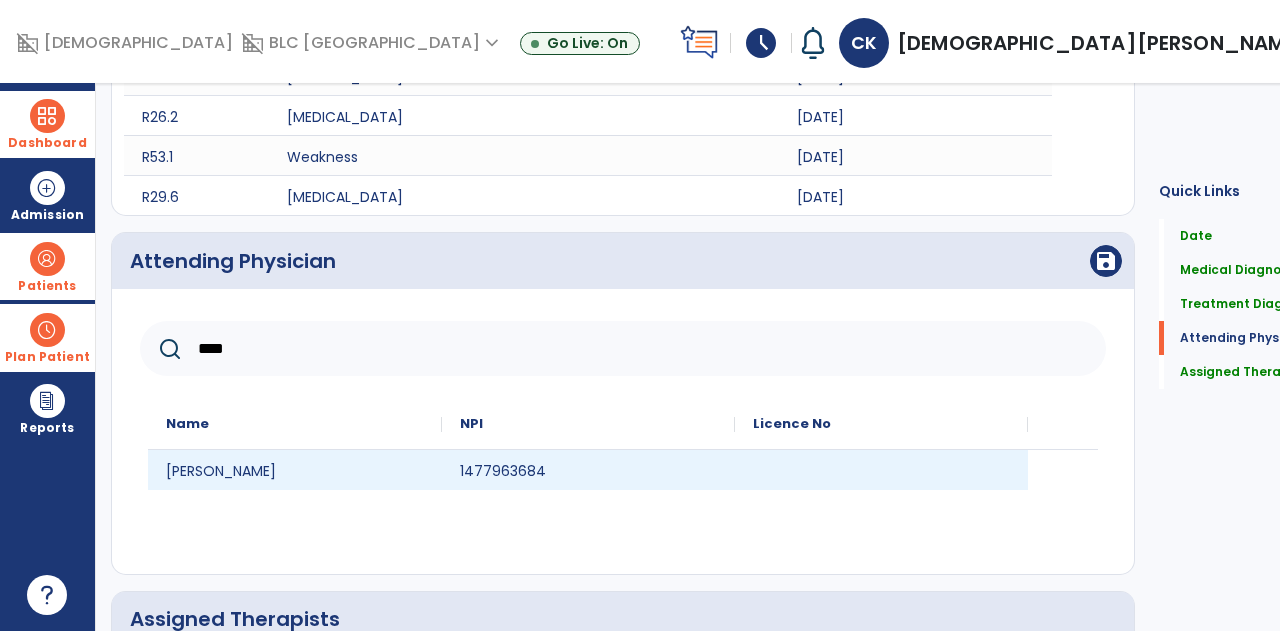 type on "****" 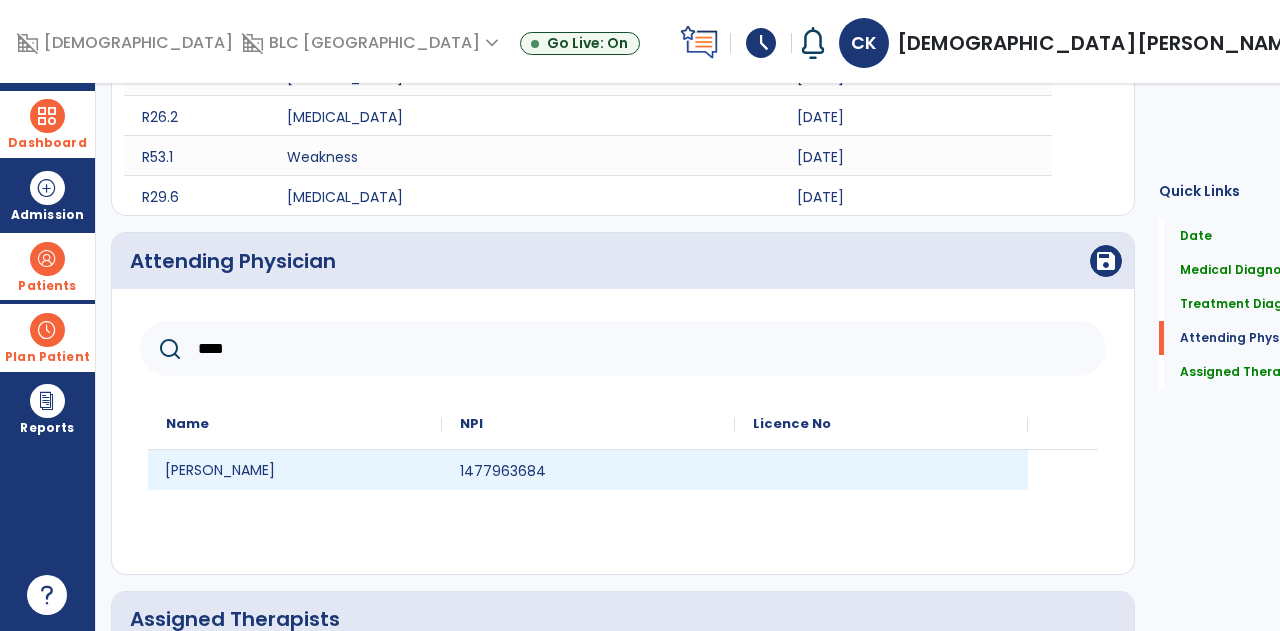 click on "[PERSON_NAME]" 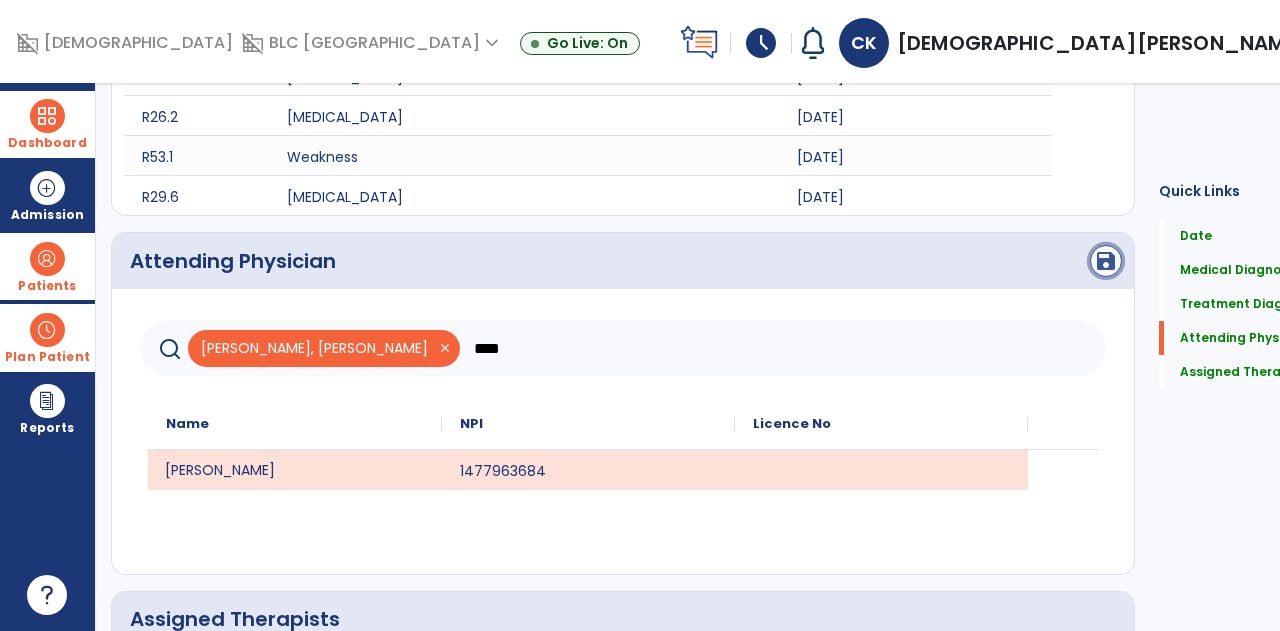 click on "save" 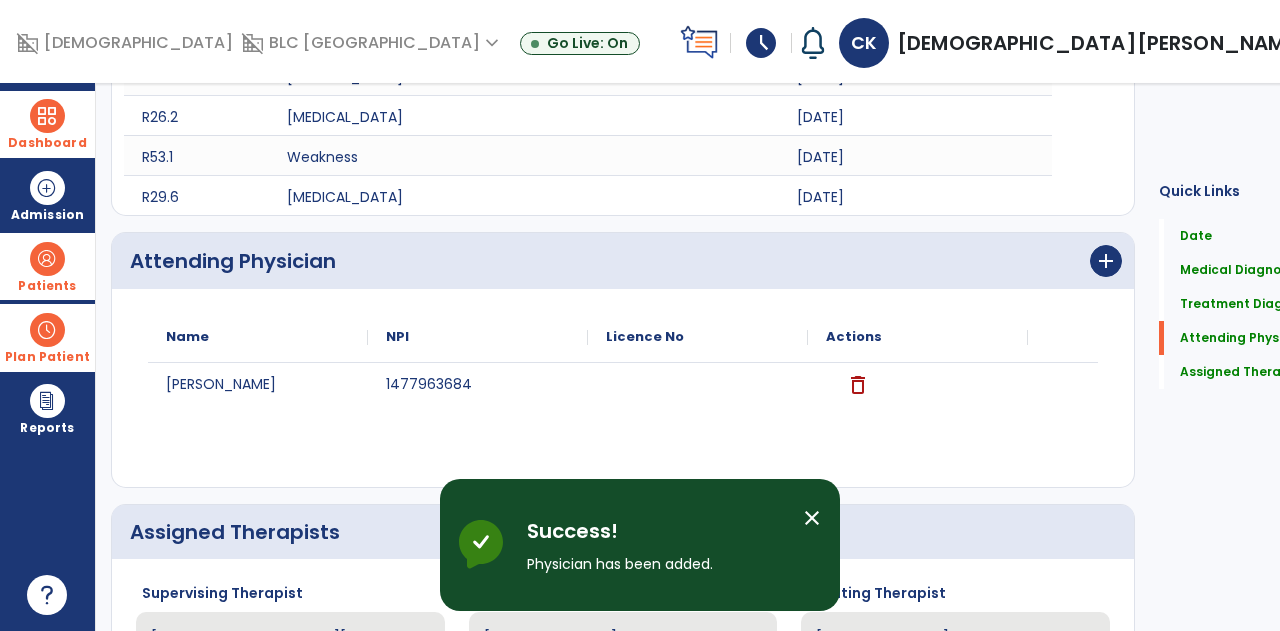 click on "close" at bounding box center [812, 518] 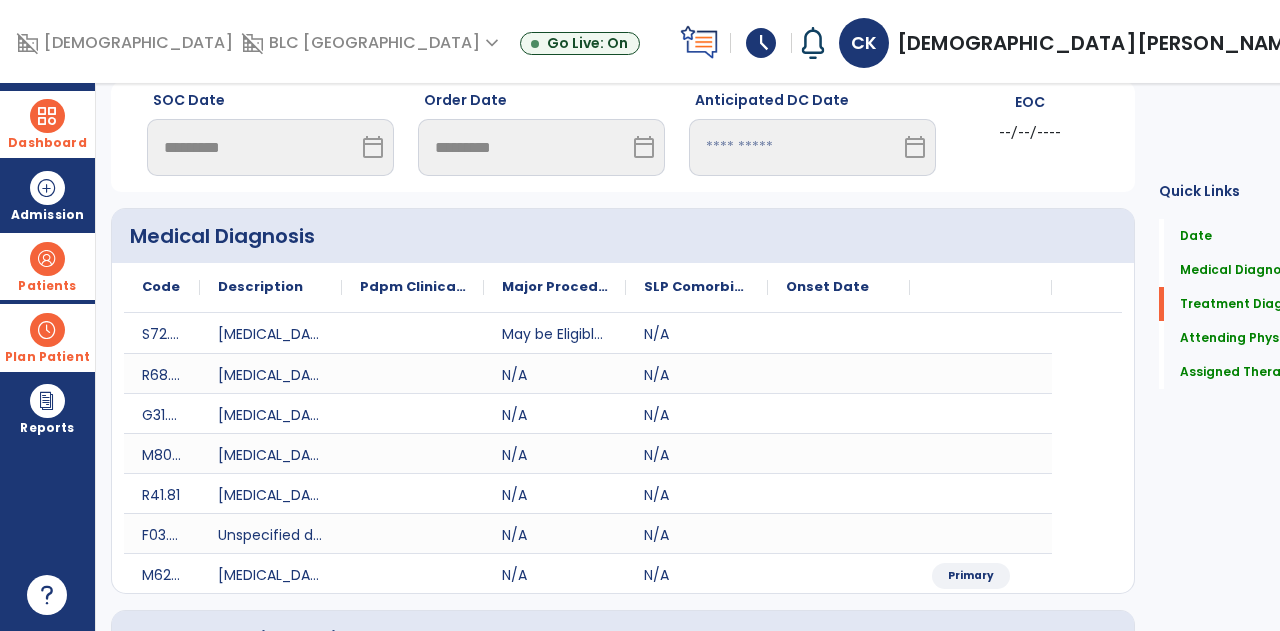 scroll, scrollTop: 0, scrollLeft: 0, axis: both 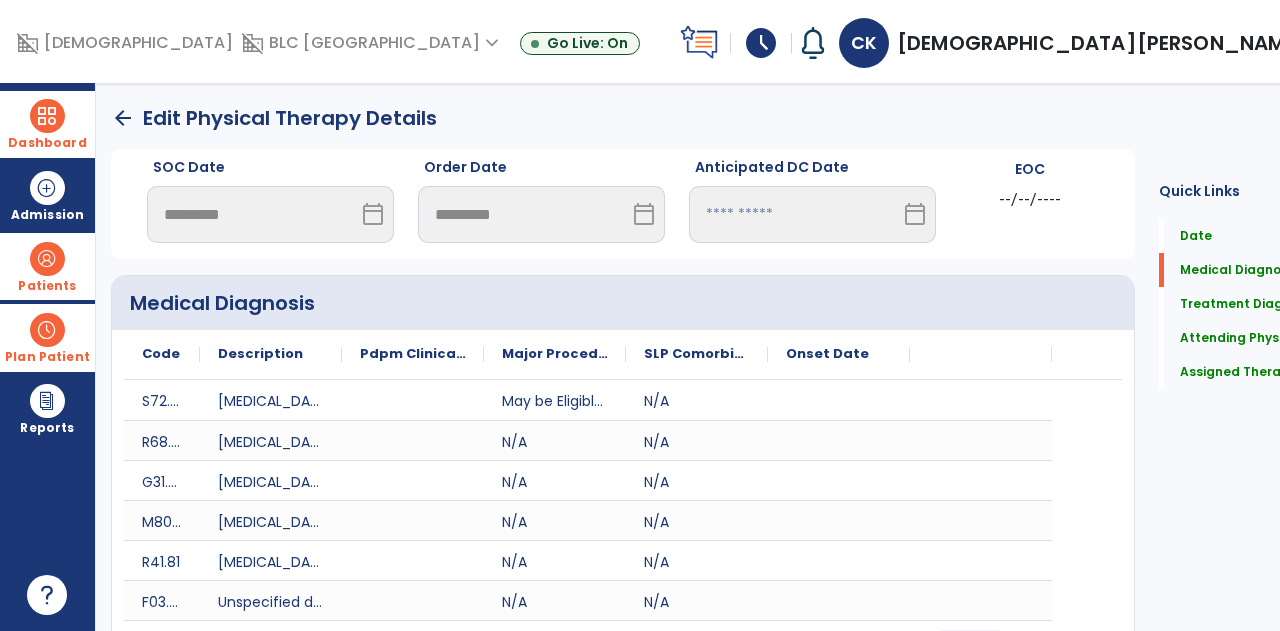 click on "arrow_back   Edit Physical Therapy Details" 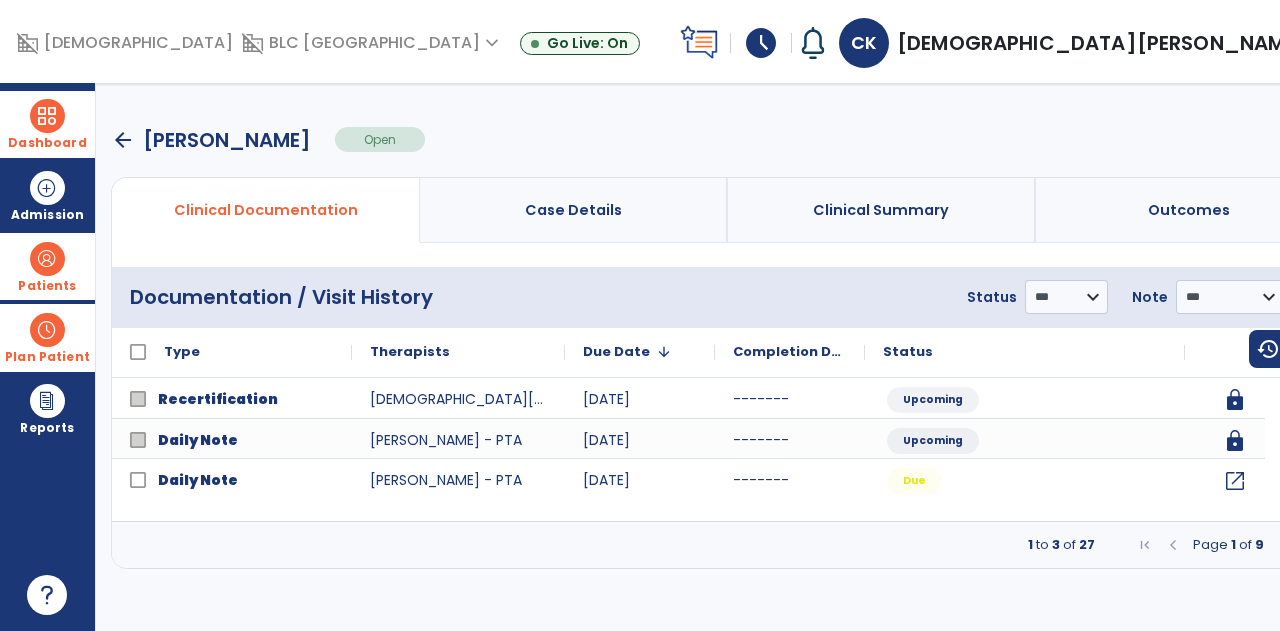 click at bounding box center [1284, 545] 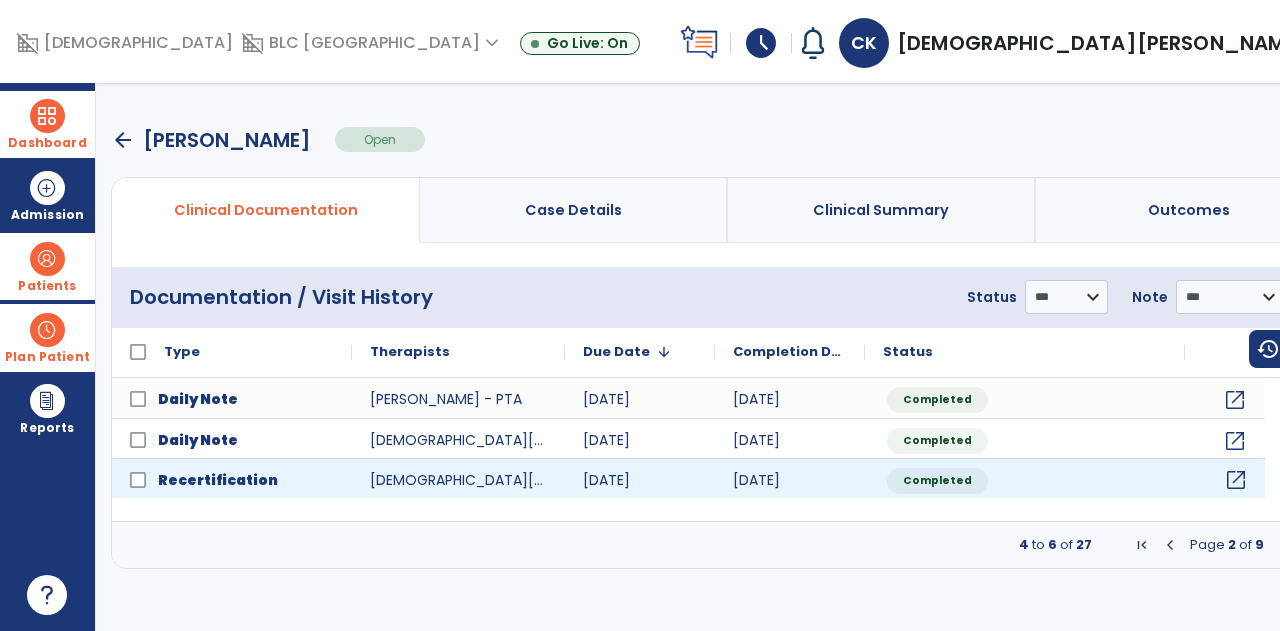 click on "open_in_new" 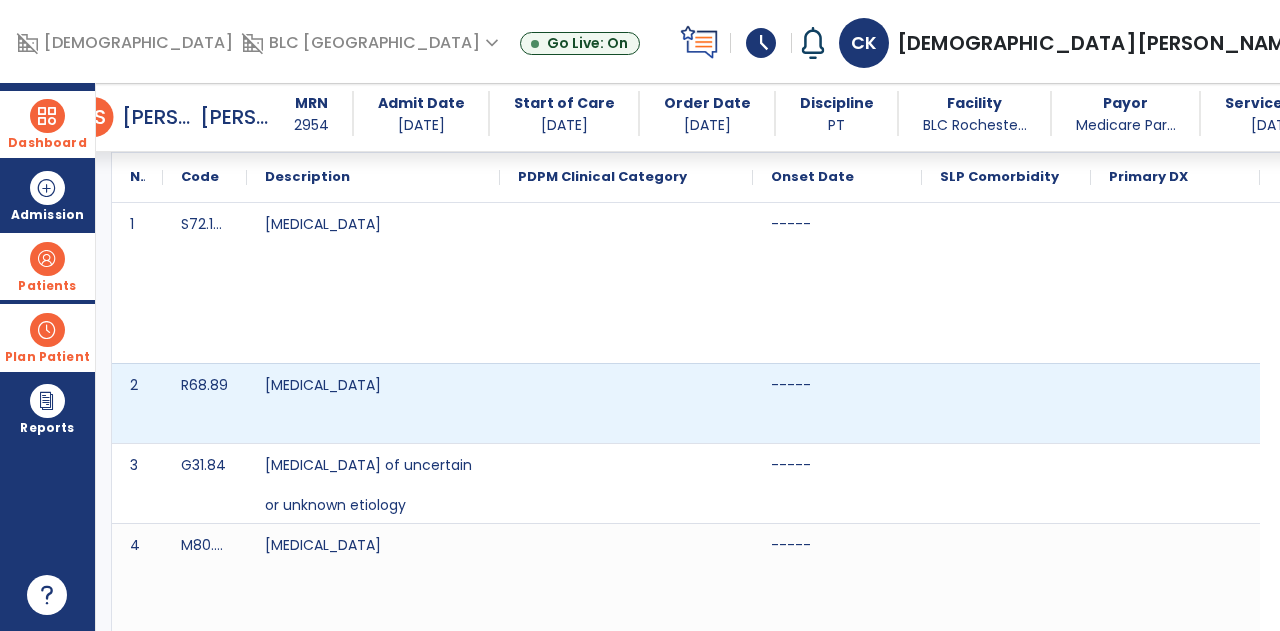 scroll, scrollTop: 0, scrollLeft: 0, axis: both 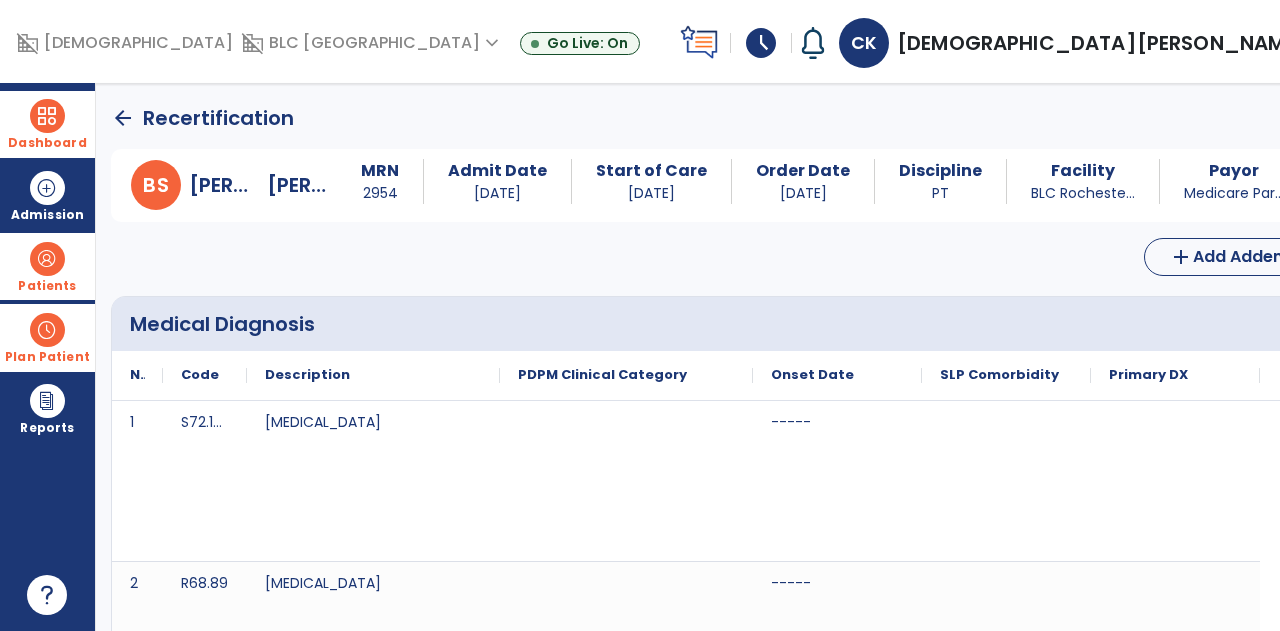 click on "arrow_back" 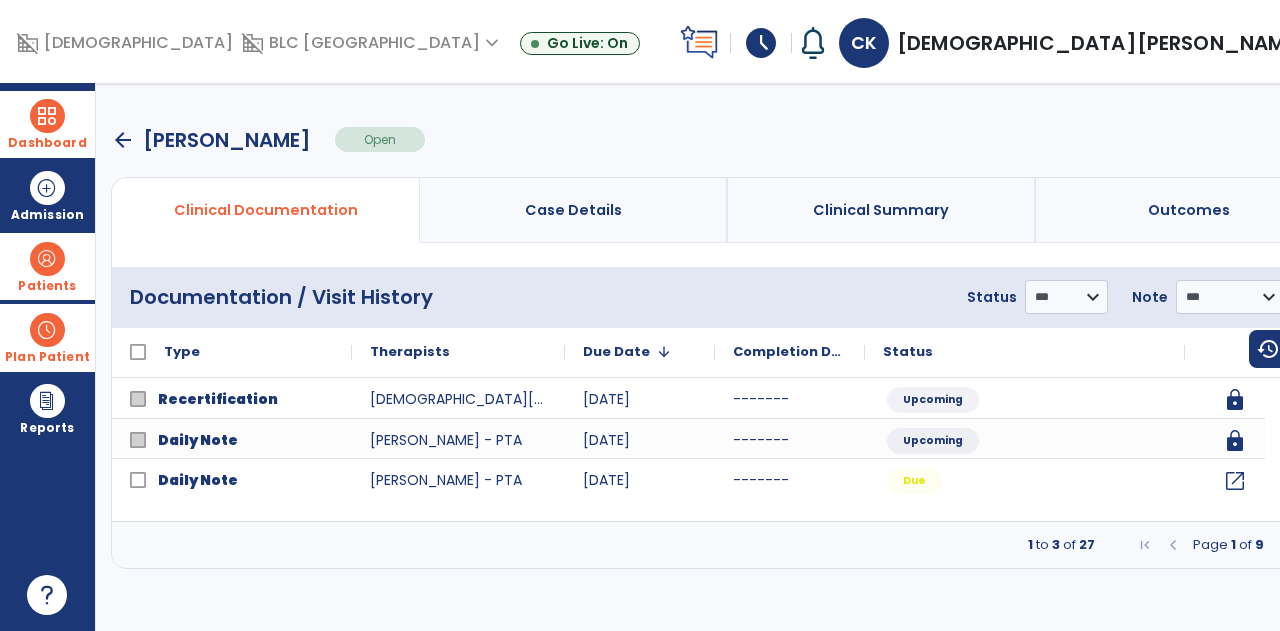 click at bounding box center (1284, 545) 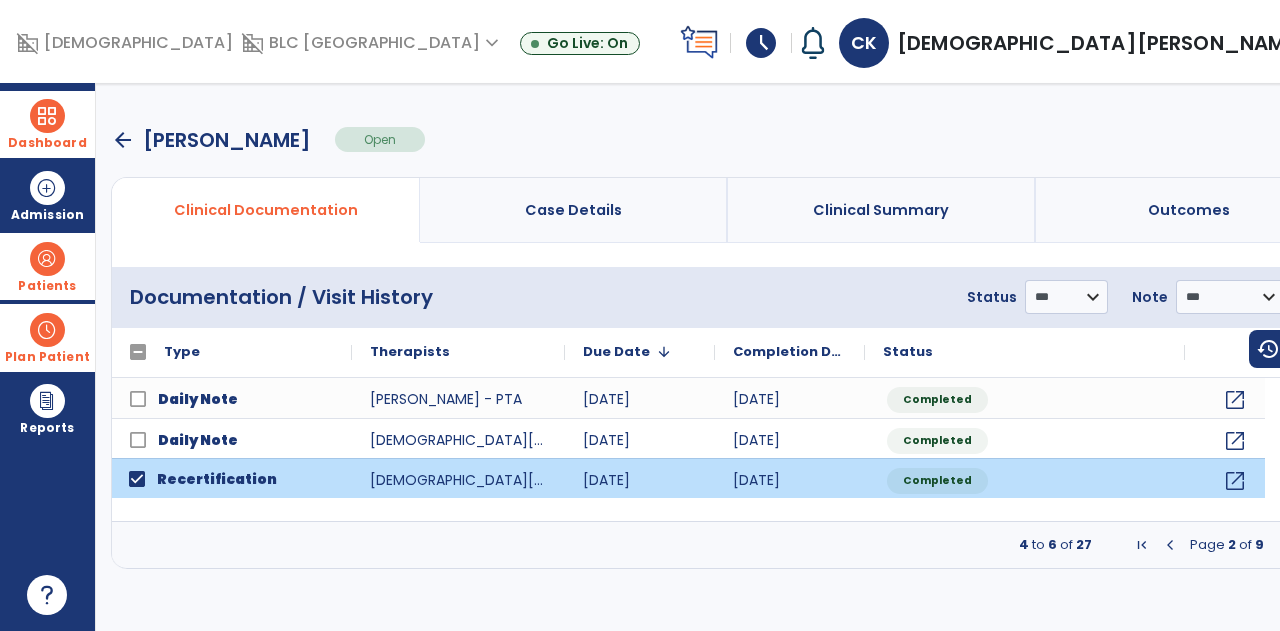 click on "menu" at bounding box center (1316, 297) 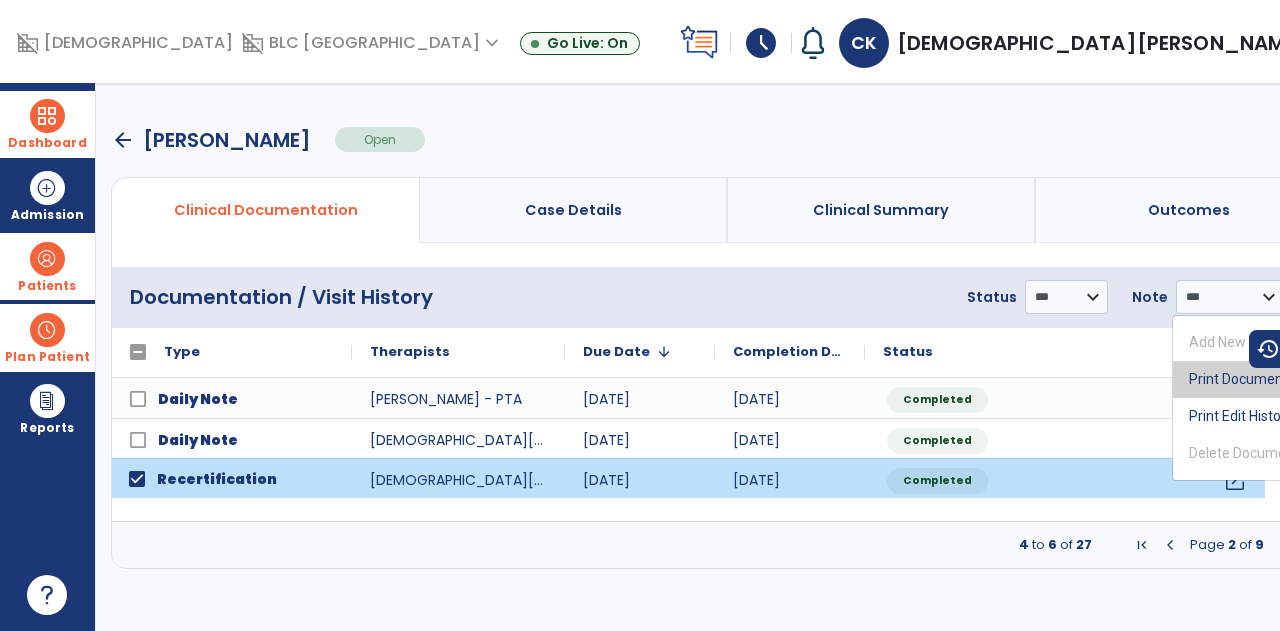 click on "Print Documents" at bounding box center (1252, 379) 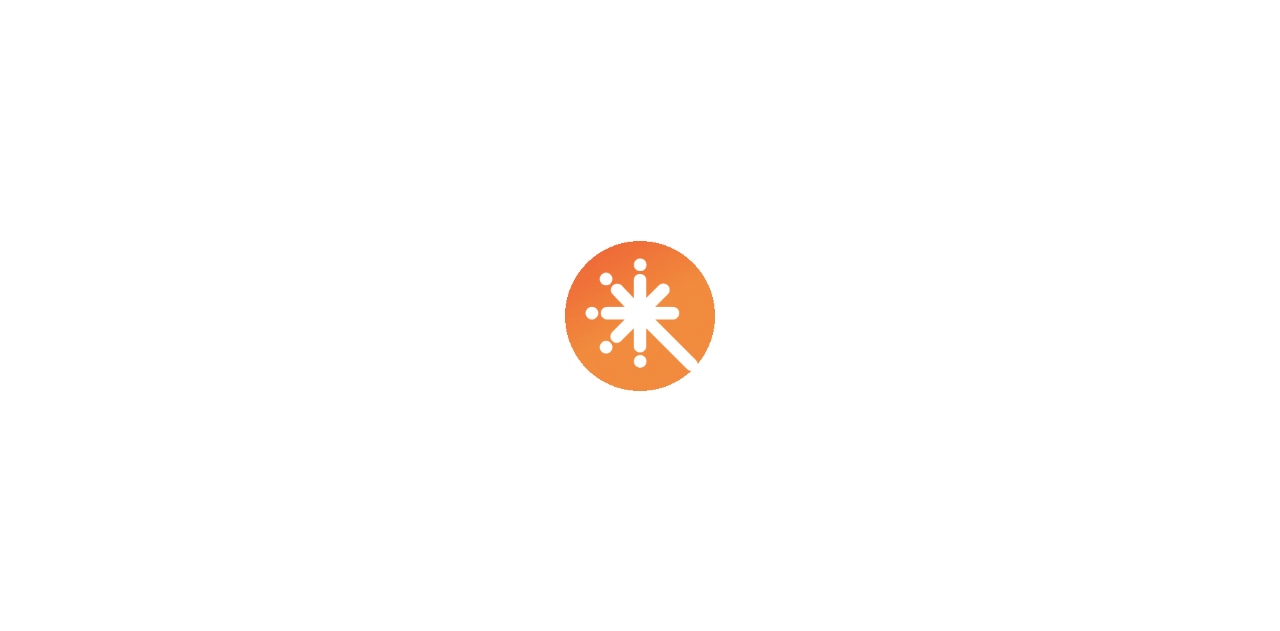 scroll, scrollTop: 0, scrollLeft: 0, axis: both 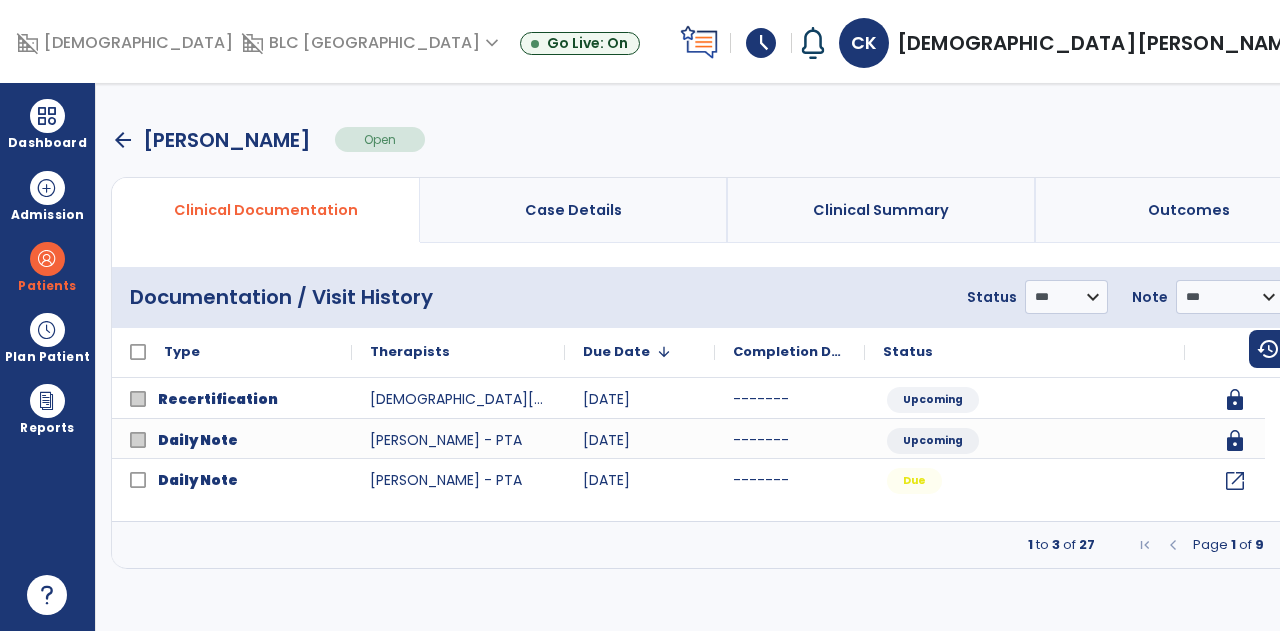 click at bounding box center [1284, 545] 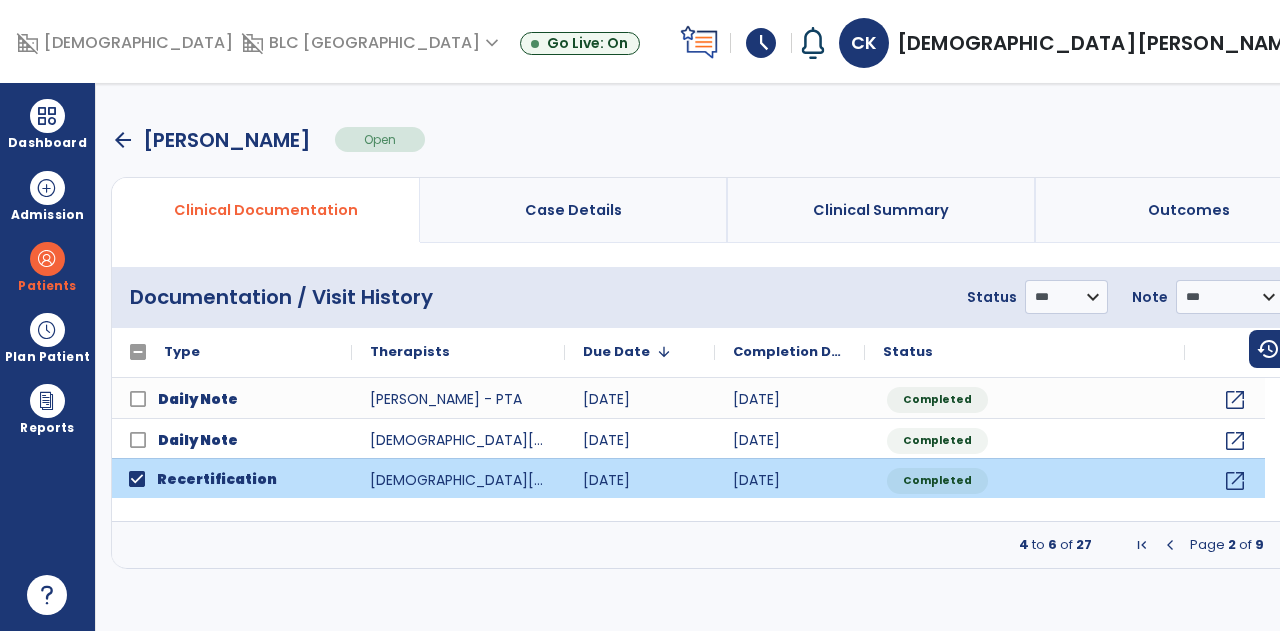 click on "menu" at bounding box center (1316, 297) 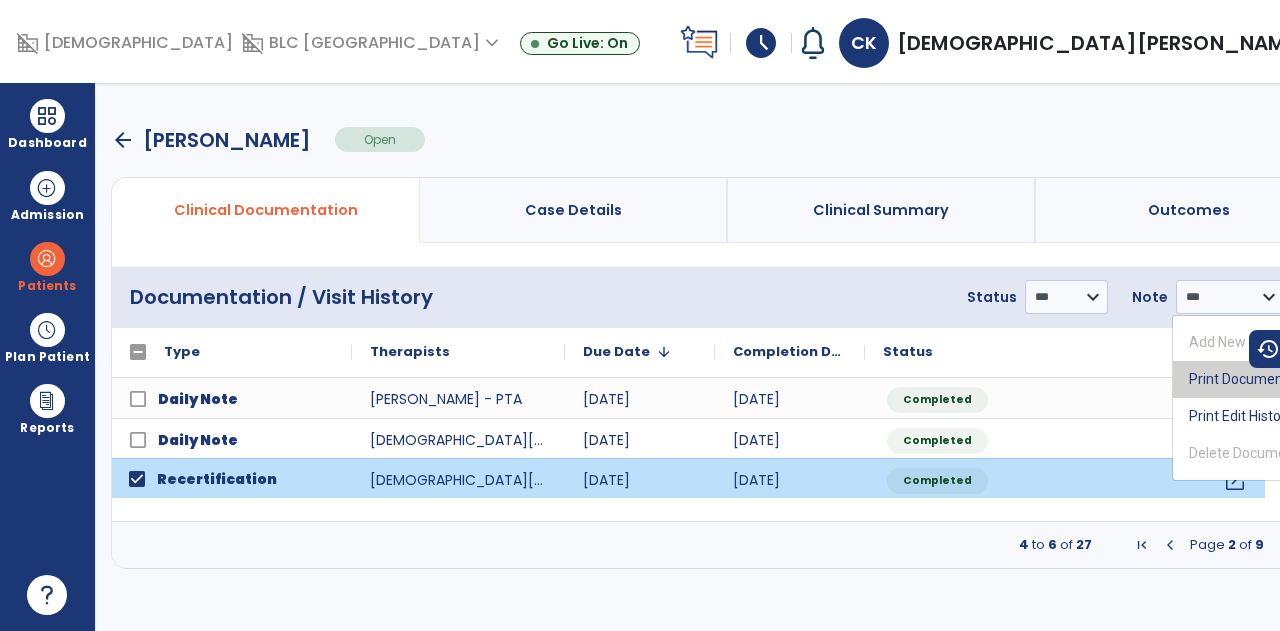 click on "Print Documents" at bounding box center (1252, 379) 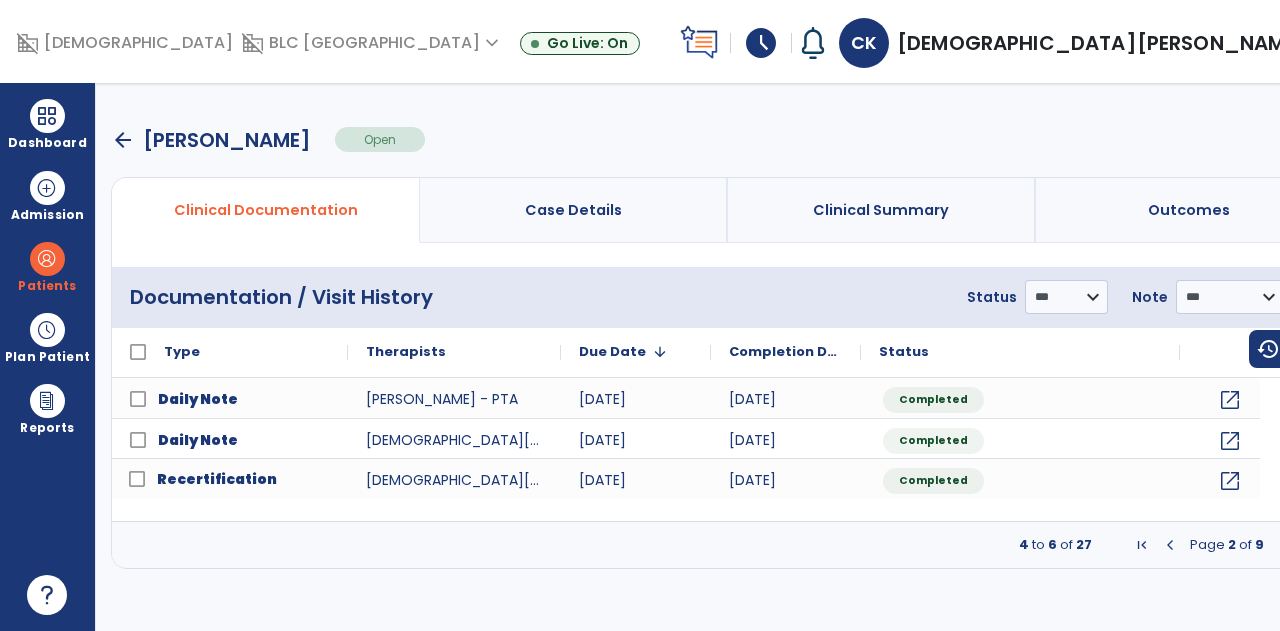click 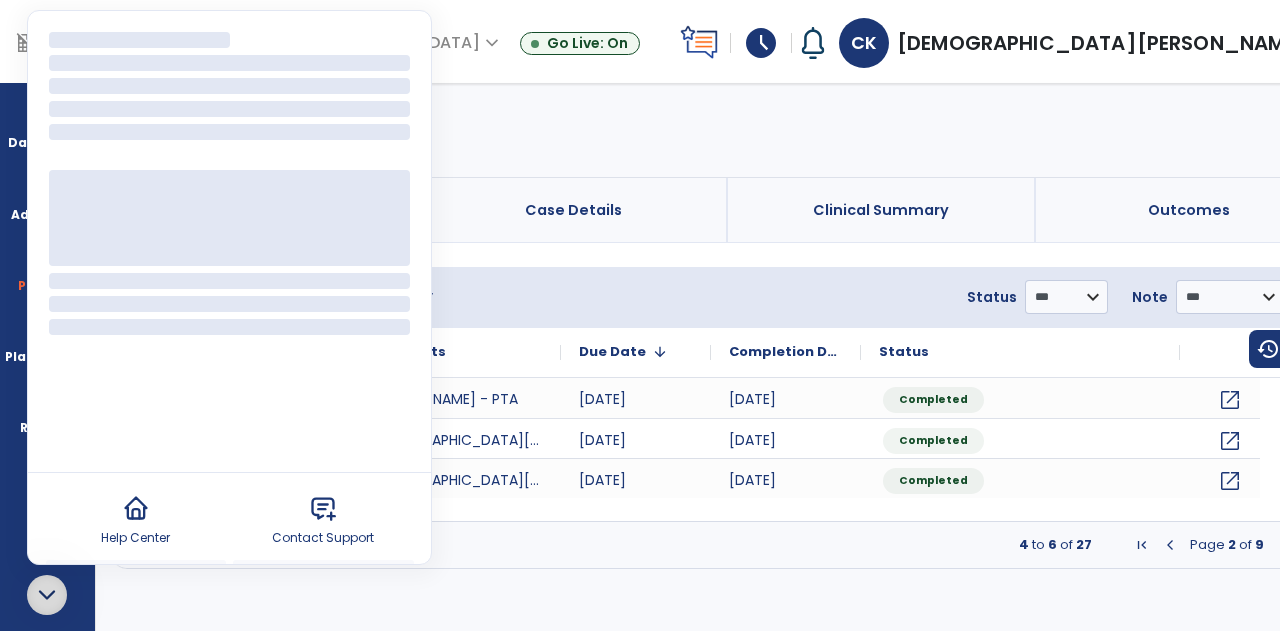 click 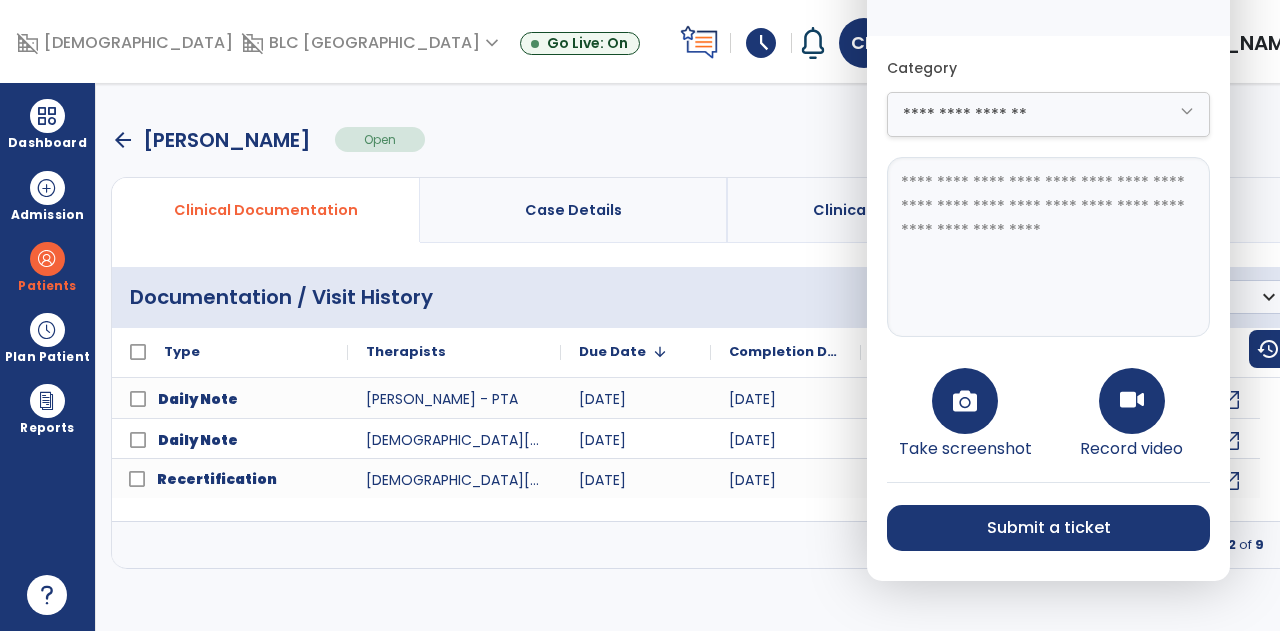 click on "**********" 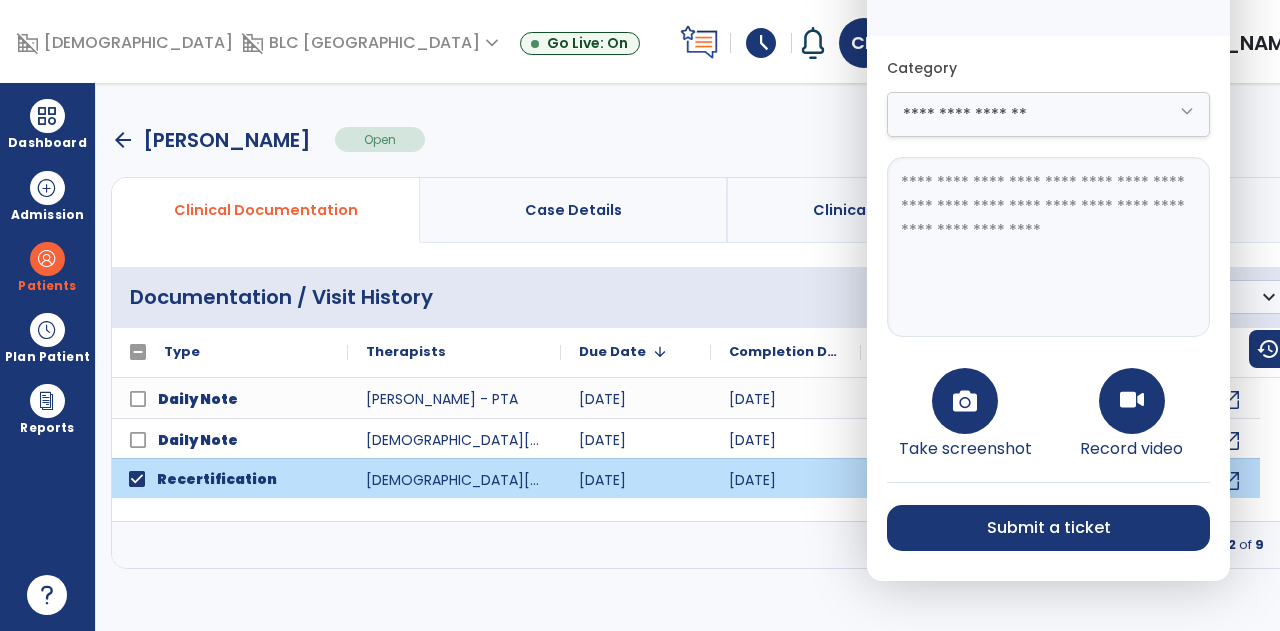 click on "menu" at bounding box center [1316, 297] 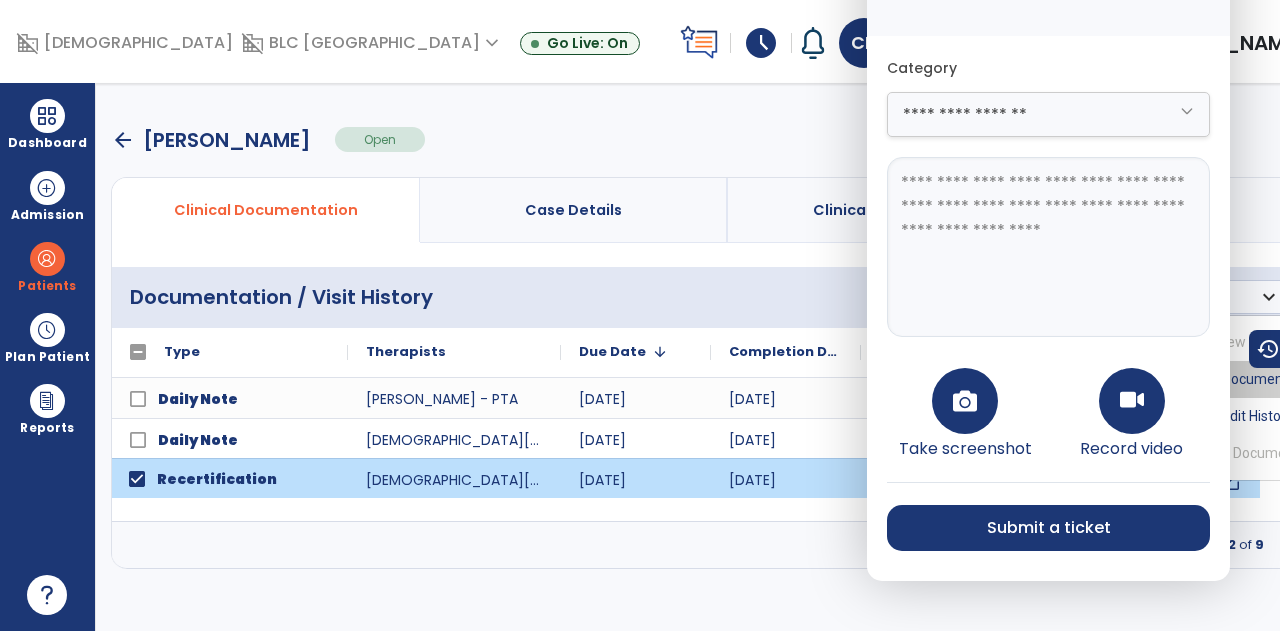 click on "Print Documents" at bounding box center [1252, 379] 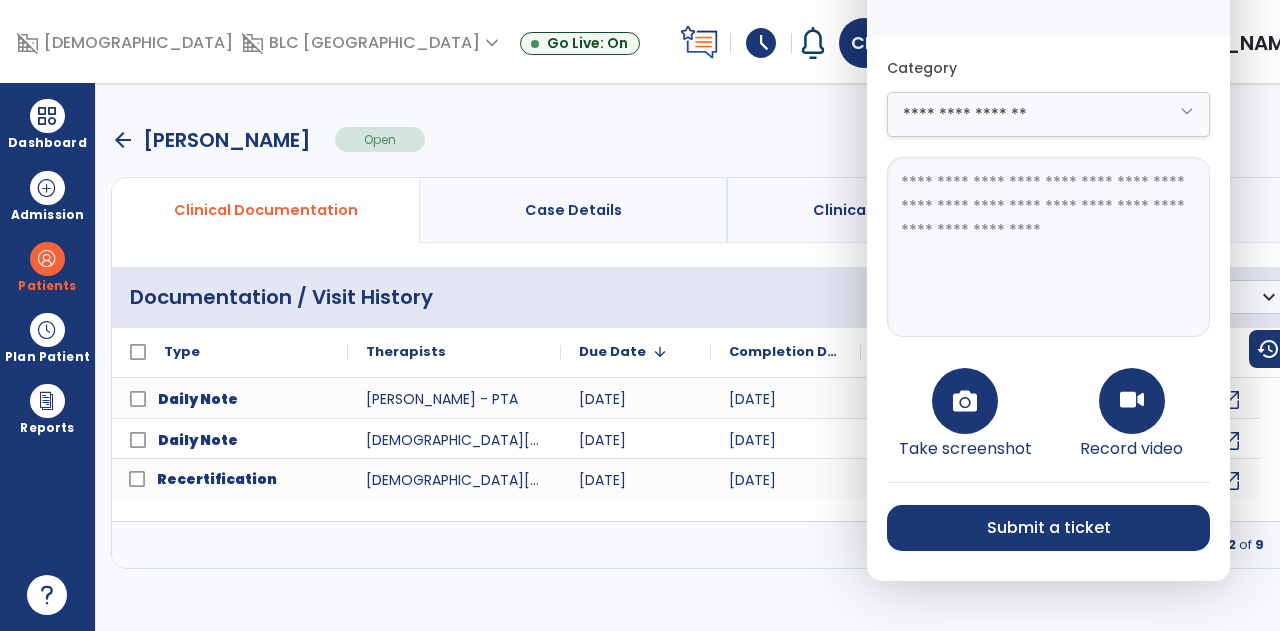 click on "Submit a ticket" at bounding box center (1049, 528) 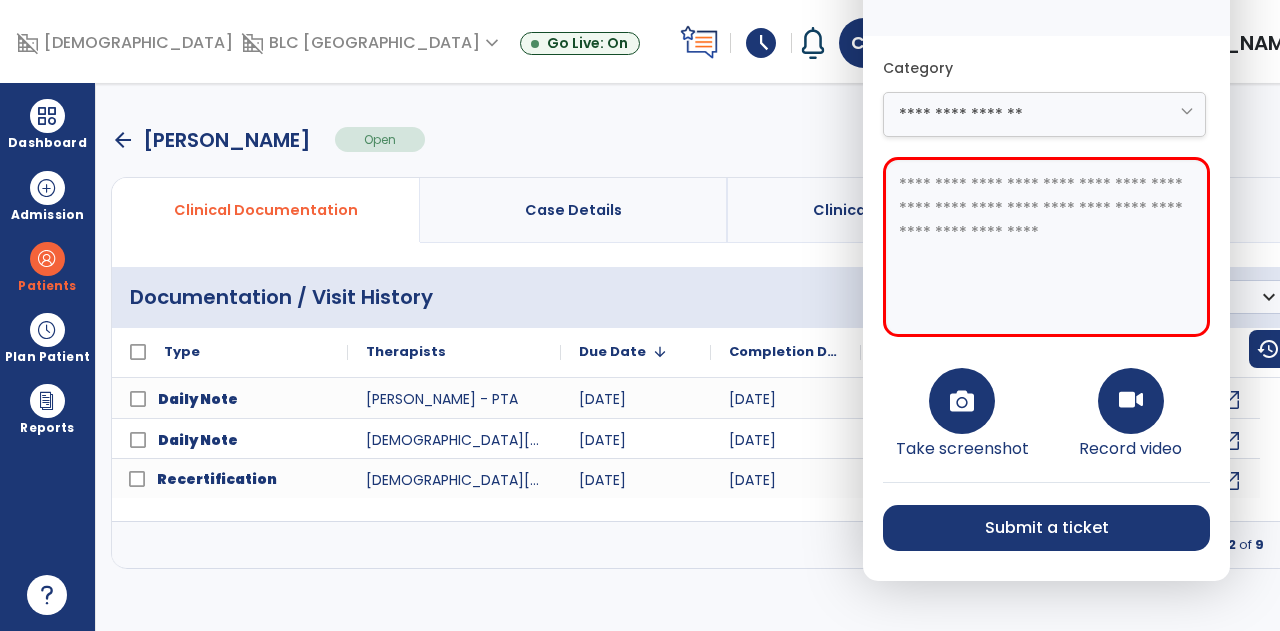 click at bounding box center [1046, 247] 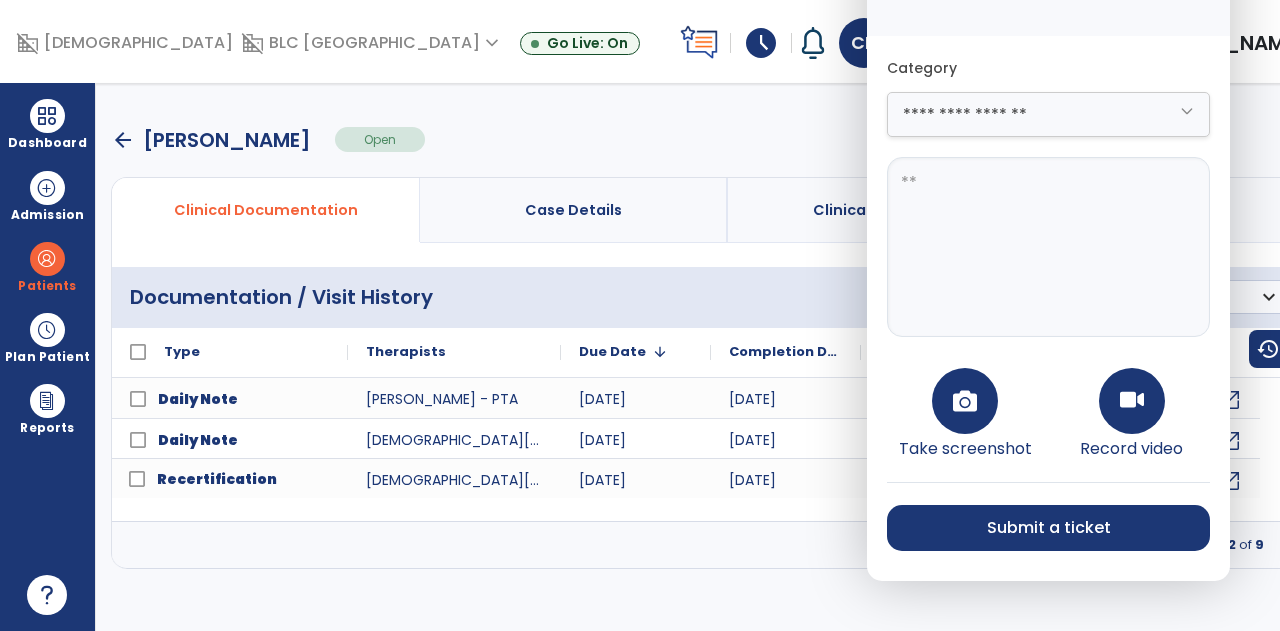 type on "*" 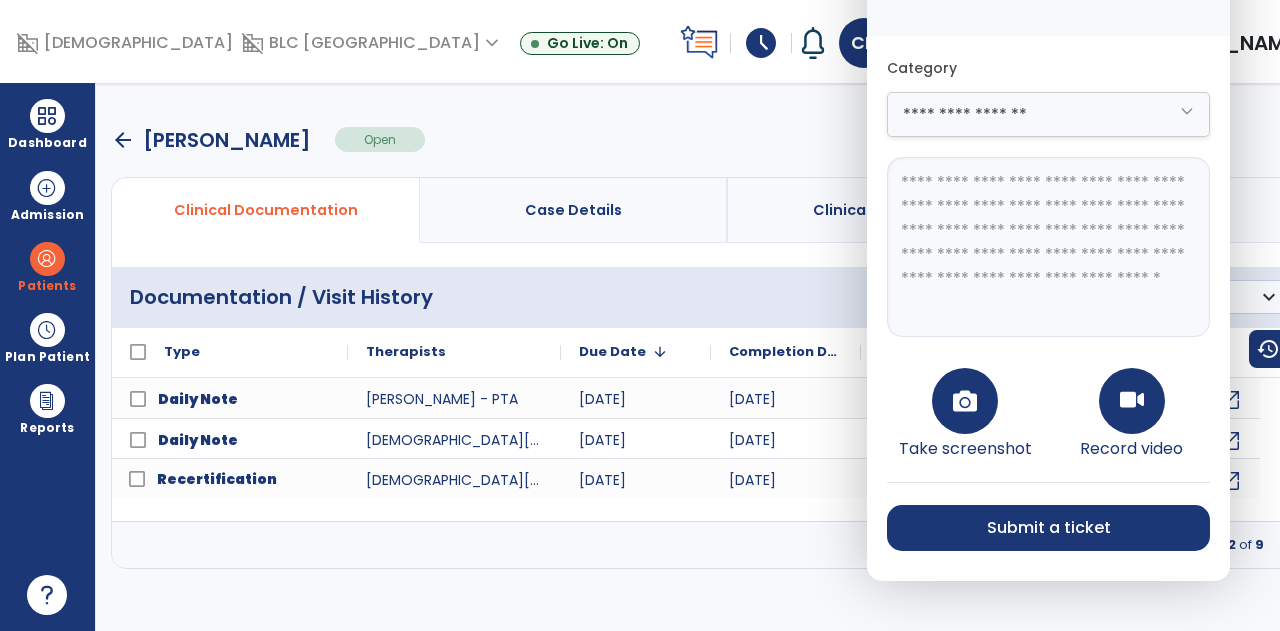 click on "**********" at bounding box center [1048, 247] 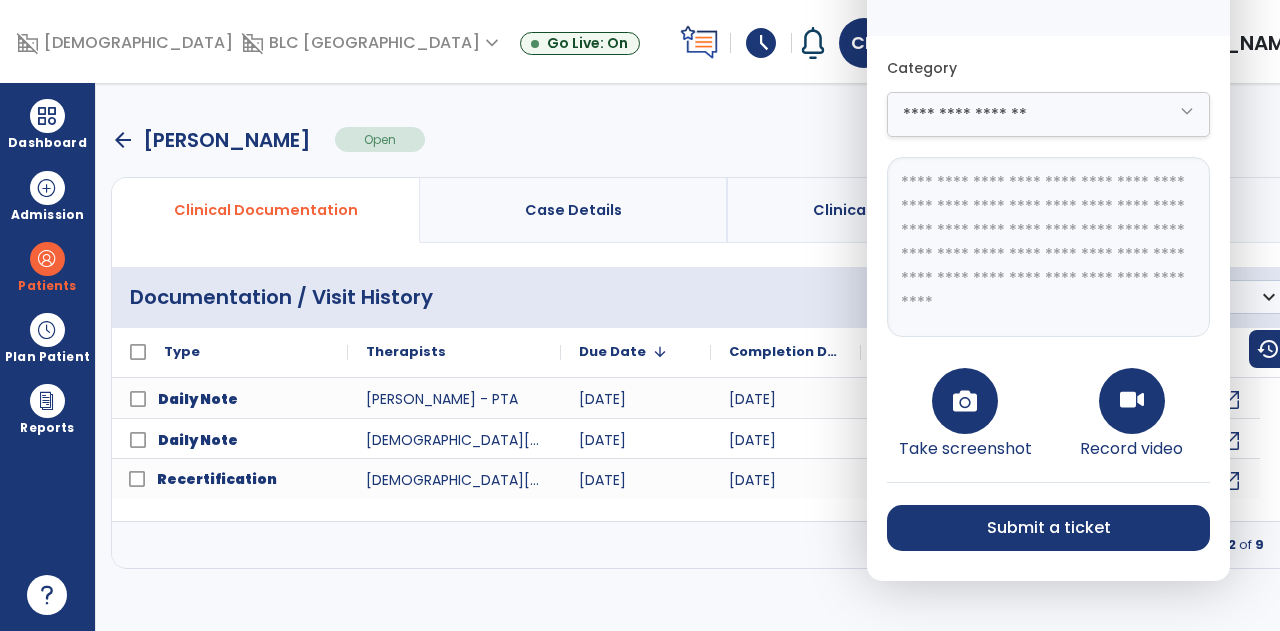 click on "**********" at bounding box center (1048, 247) 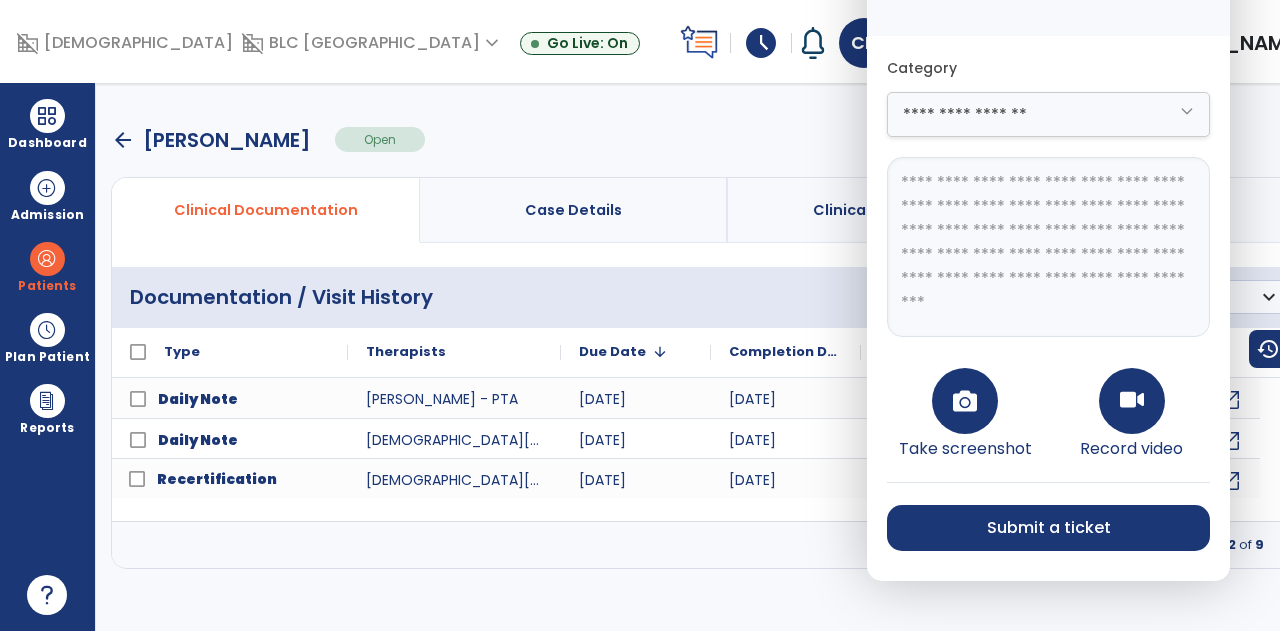 click on "**********" at bounding box center (1048, 247) 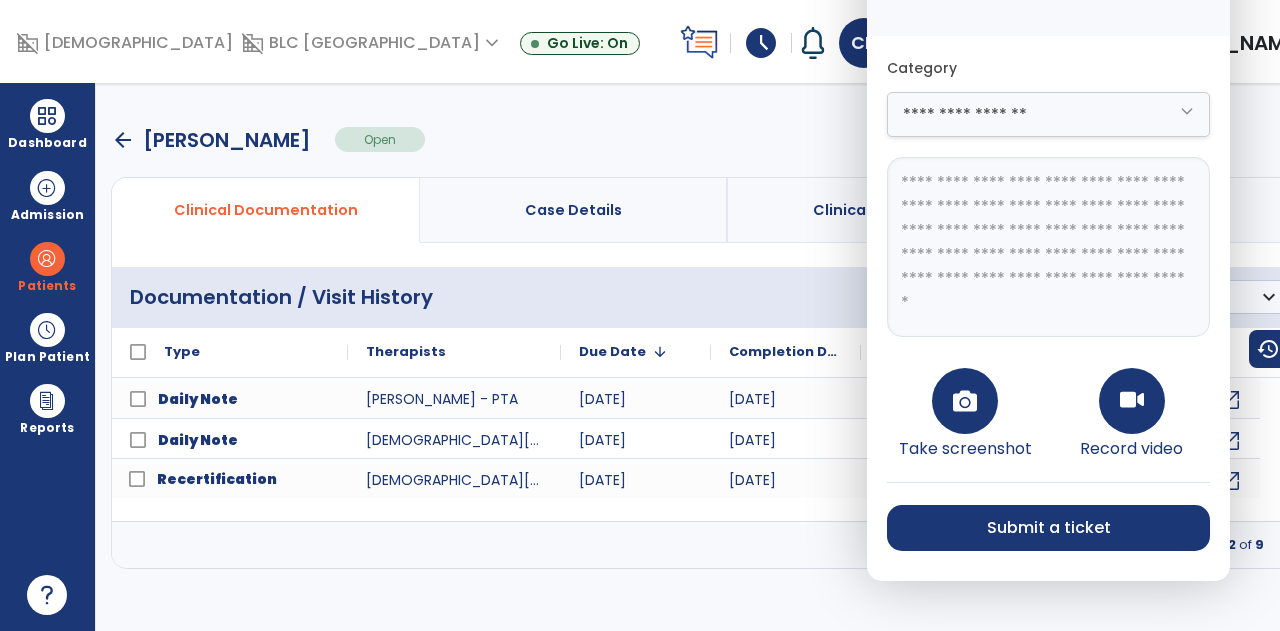 click on "**********" at bounding box center [1048, 247] 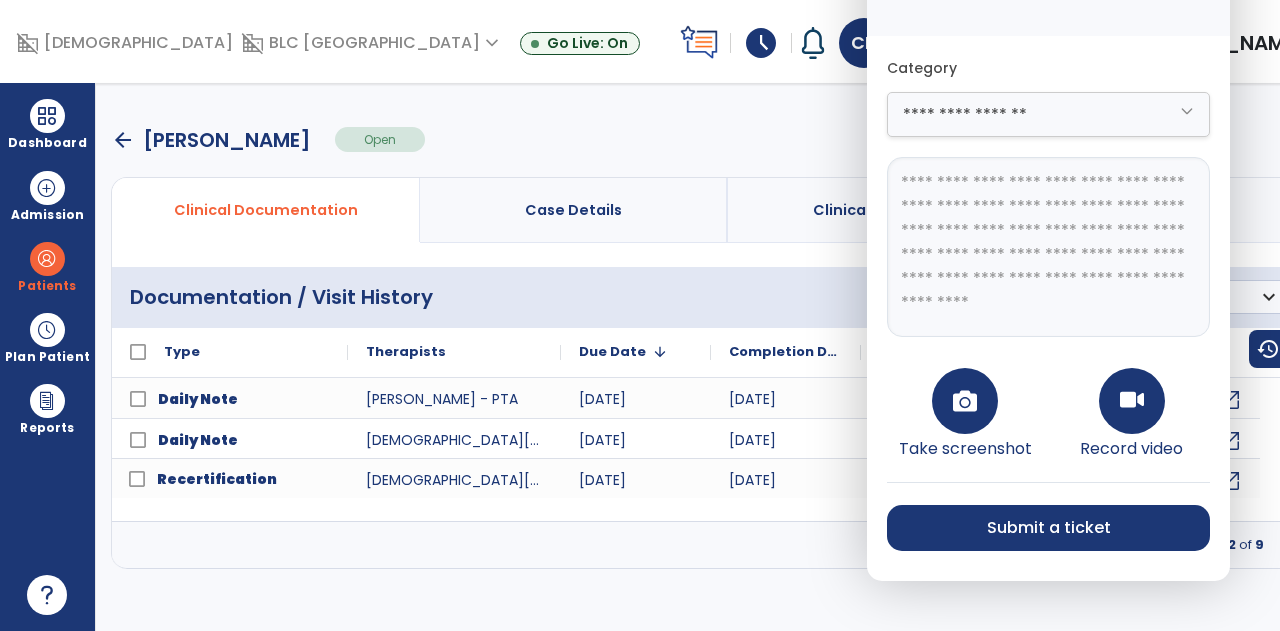 click on "**********" at bounding box center [1048, 247] 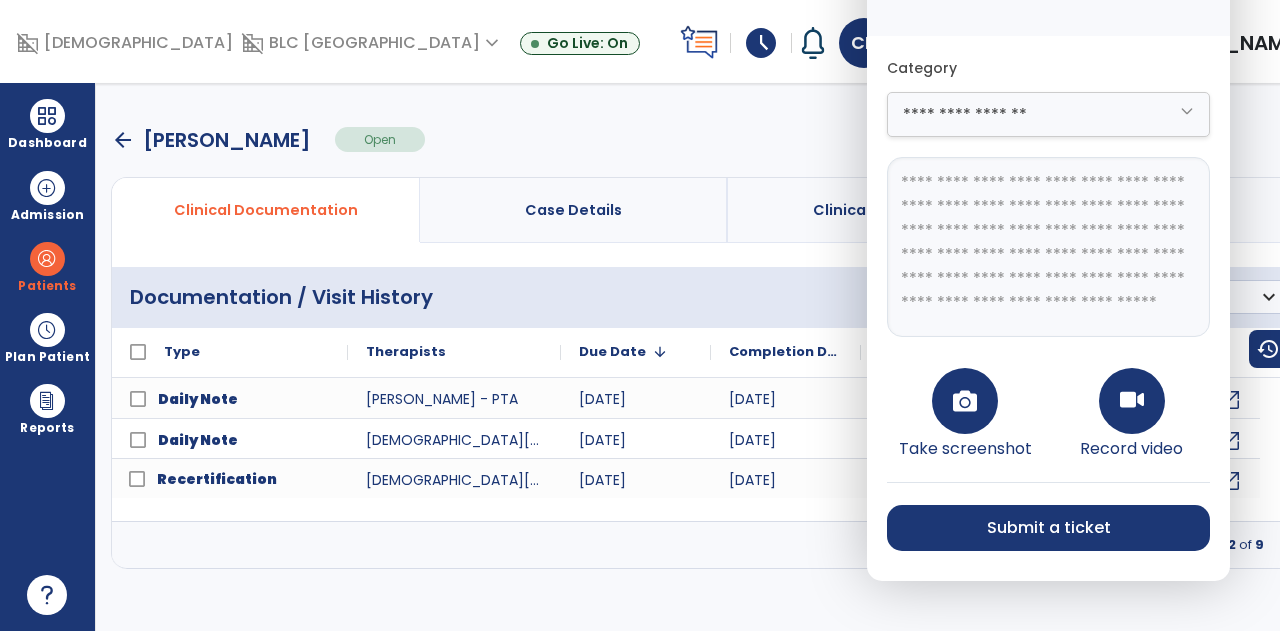 scroll, scrollTop: 39, scrollLeft: 0, axis: vertical 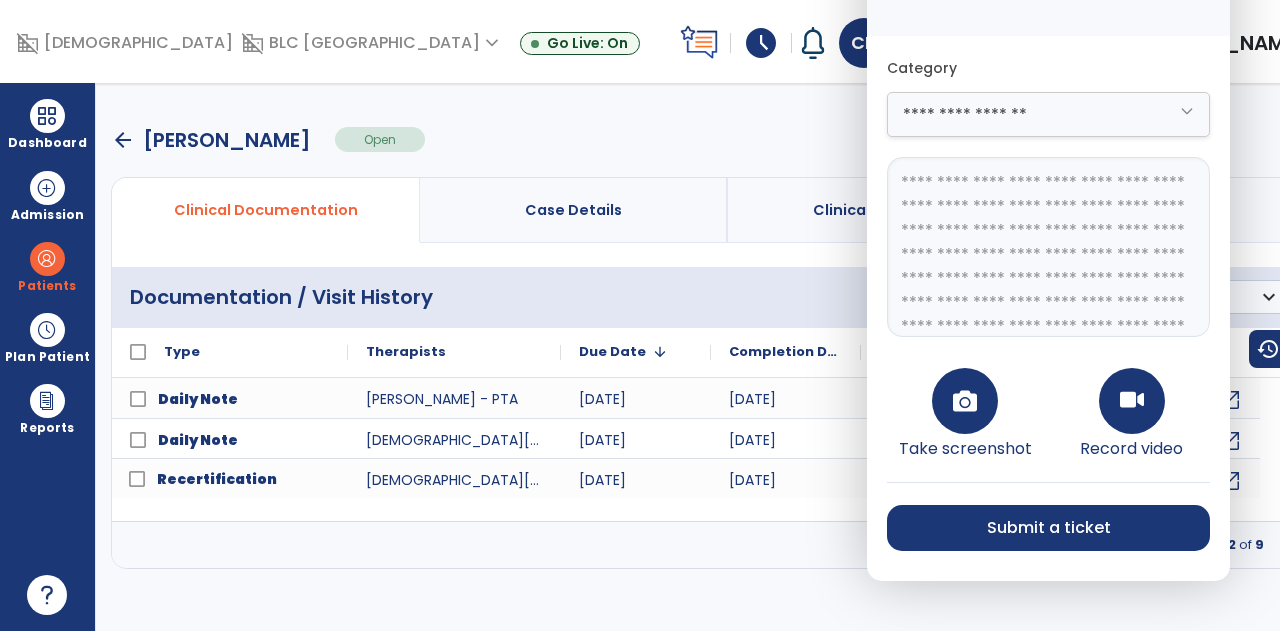 click on "**********" at bounding box center (1048, 247) 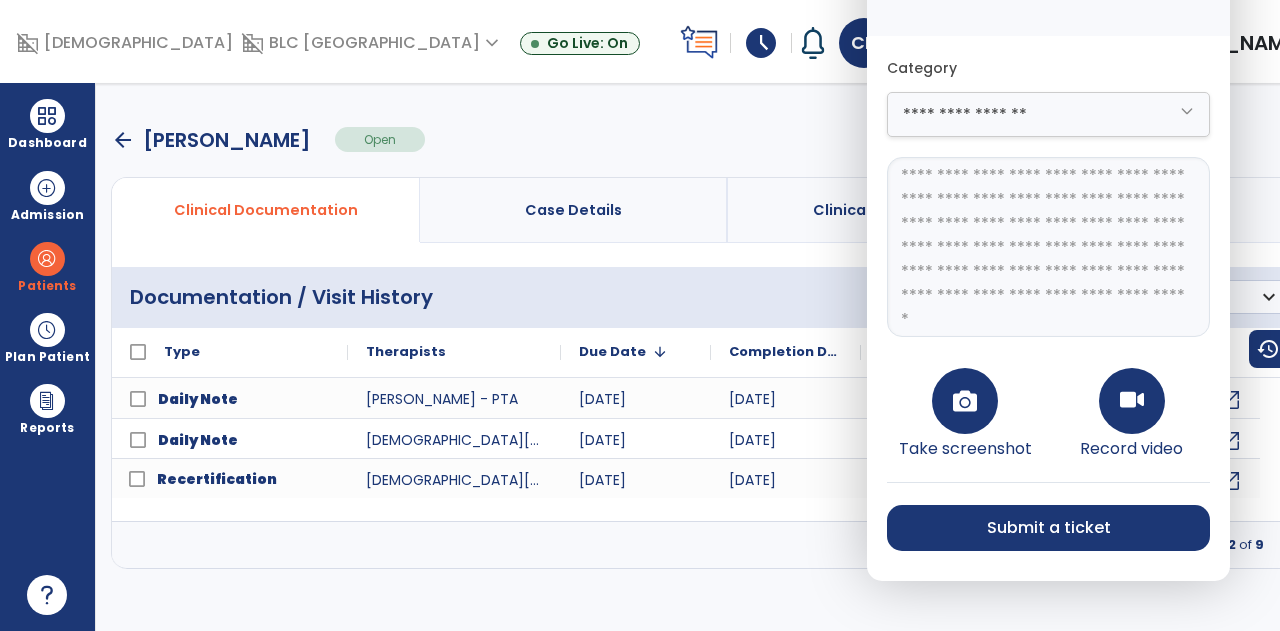 scroll, scrollTop: 56, scrollLeft: 0, axis: vertical 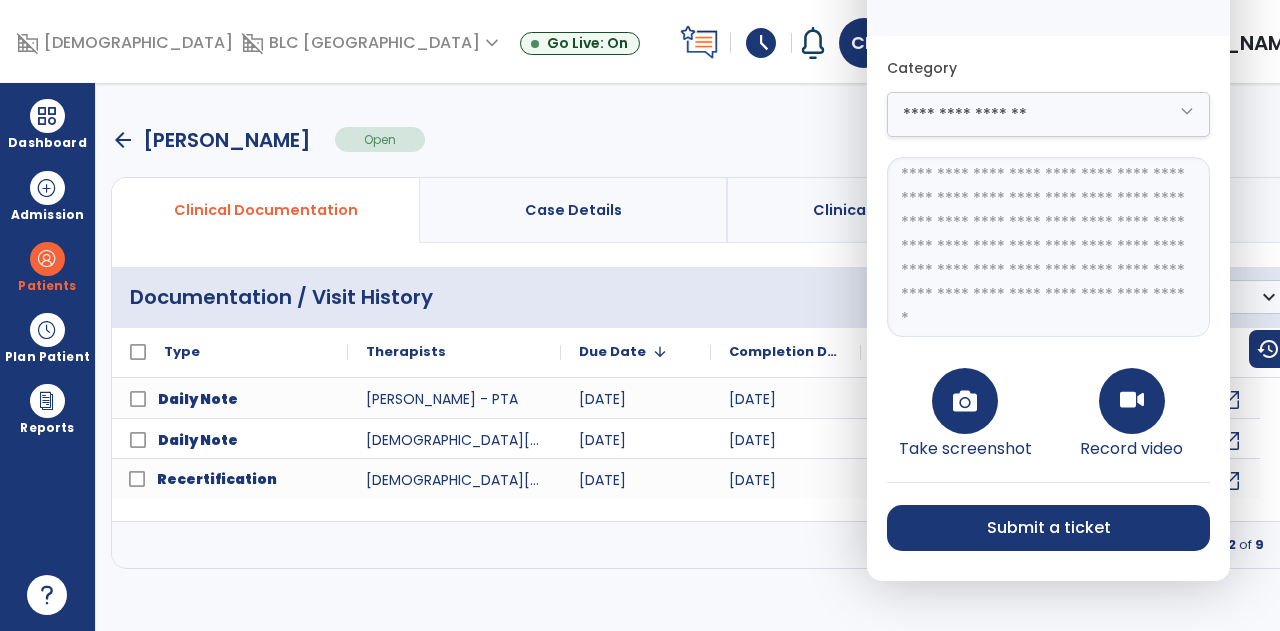 click on "**********" at bounding box center (1048, 247) 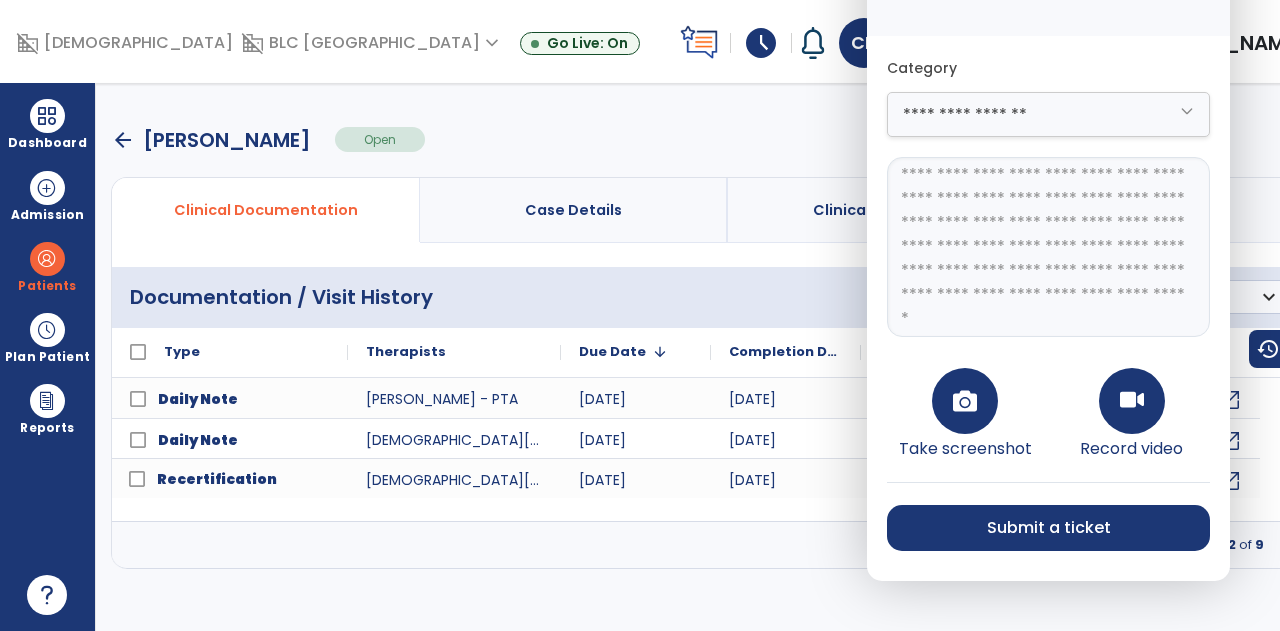 scroll, scrollTop: 87, scrollLeft: 0, axis: vertical 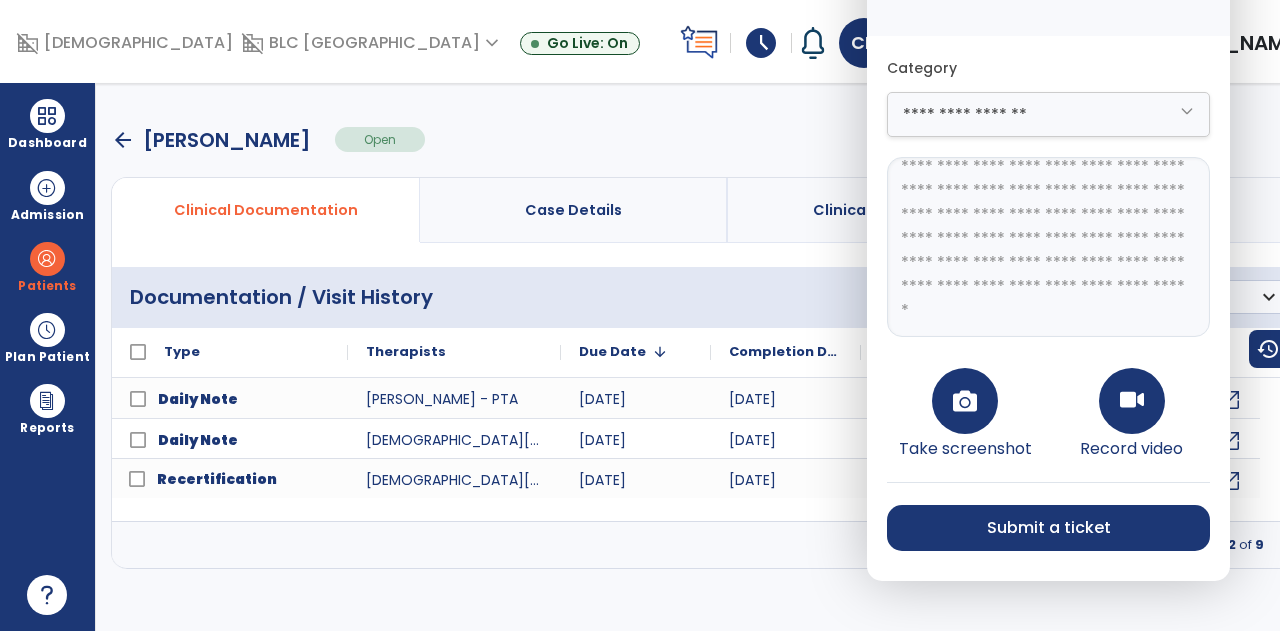 click on "**********" at bounding box center (1048, 247) 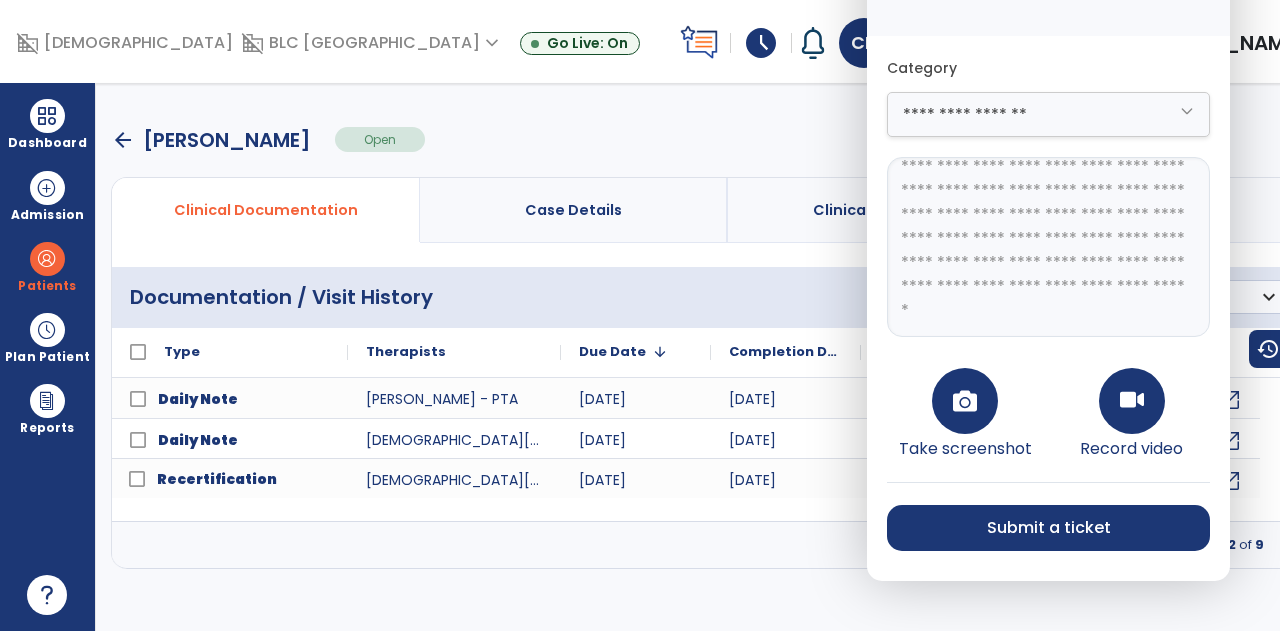 scroll, scrollTop: 0, scrollLeft: 0, axis: both 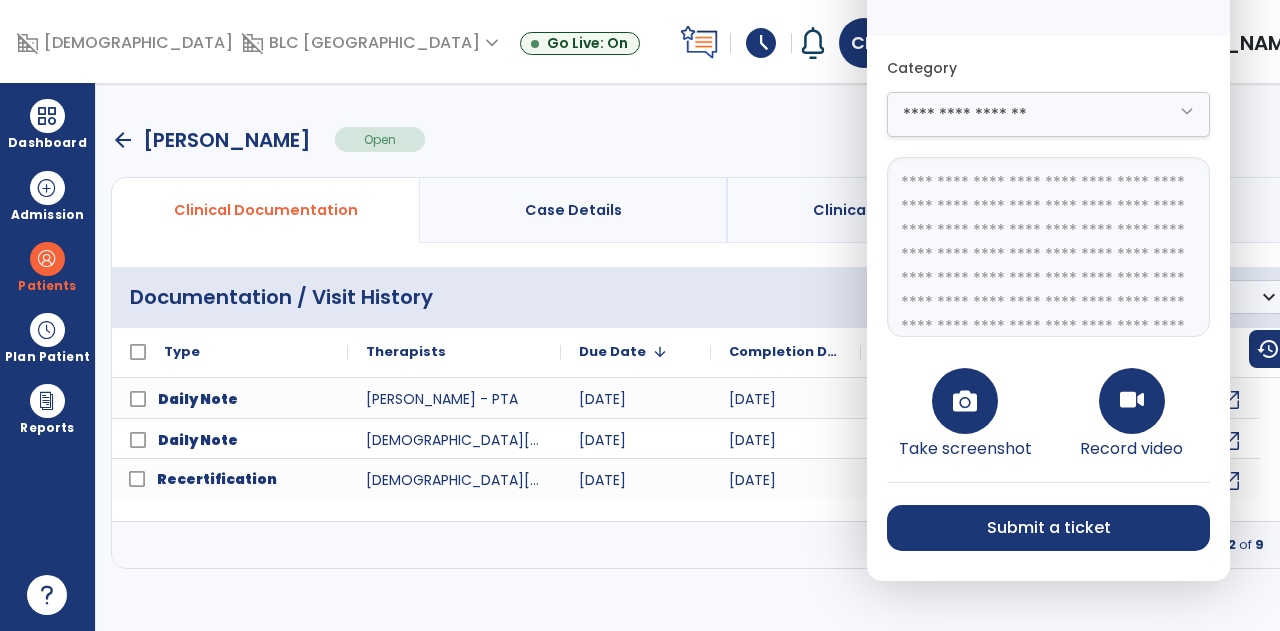 click on "**********" at bounding box center [1048, 247] 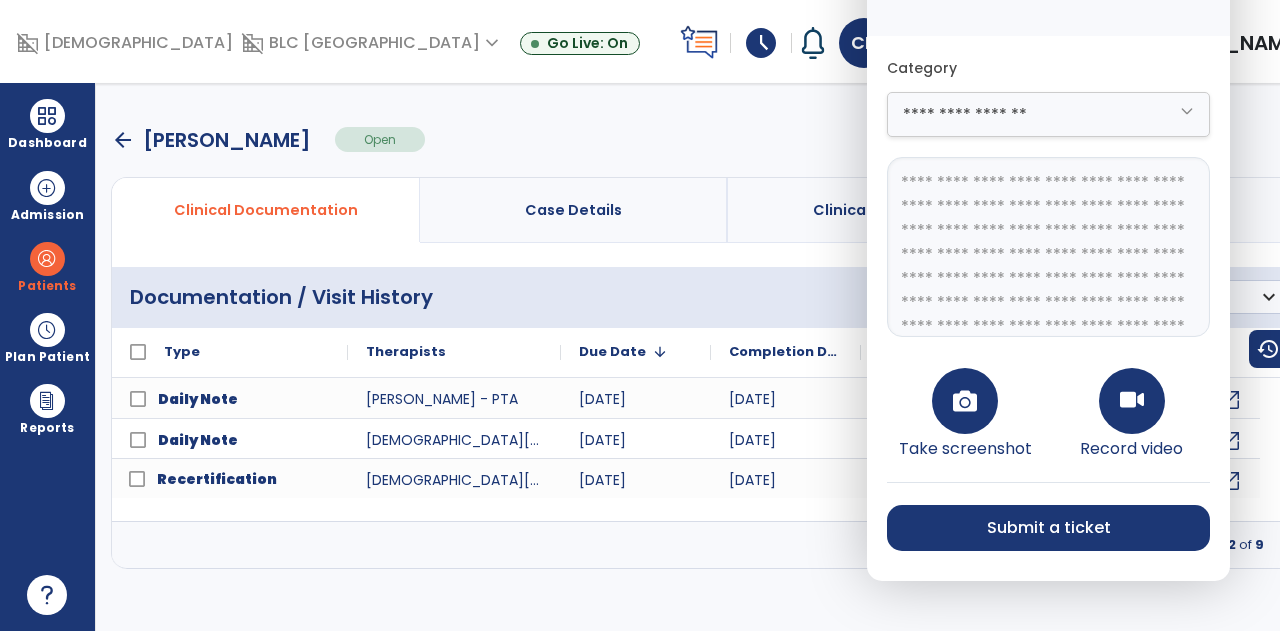 scroll, scrollTop: 56, scrollLeft: 0, axis: vertical 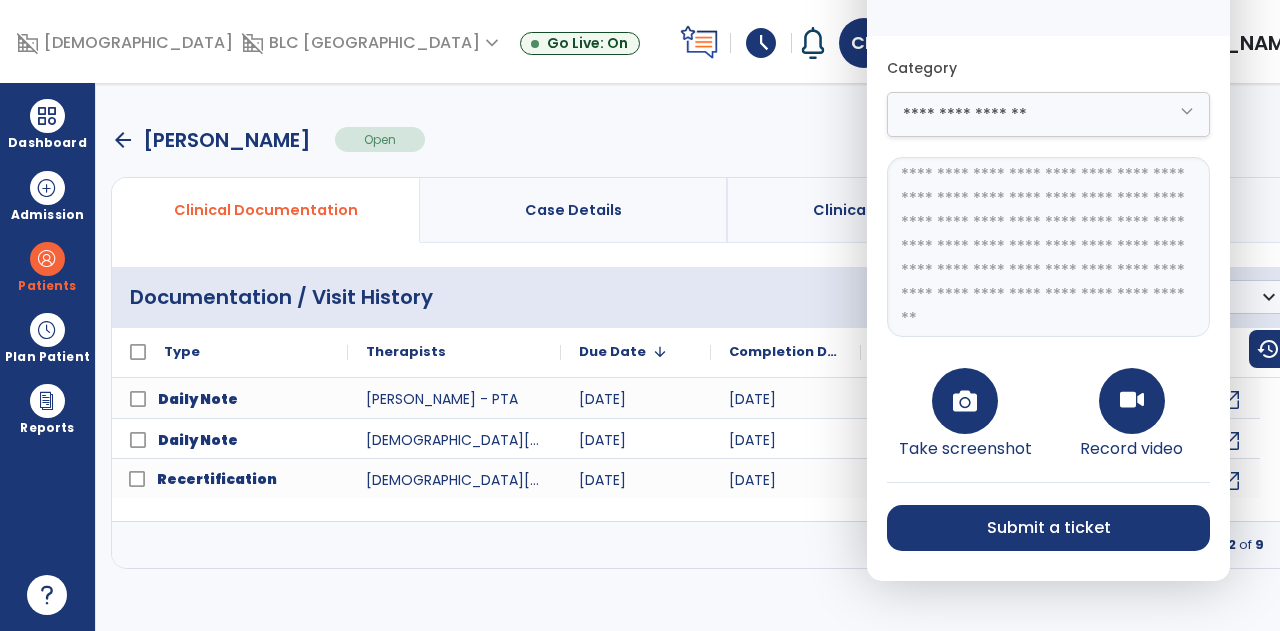click on "**********" at bounding box center (1048, 247) 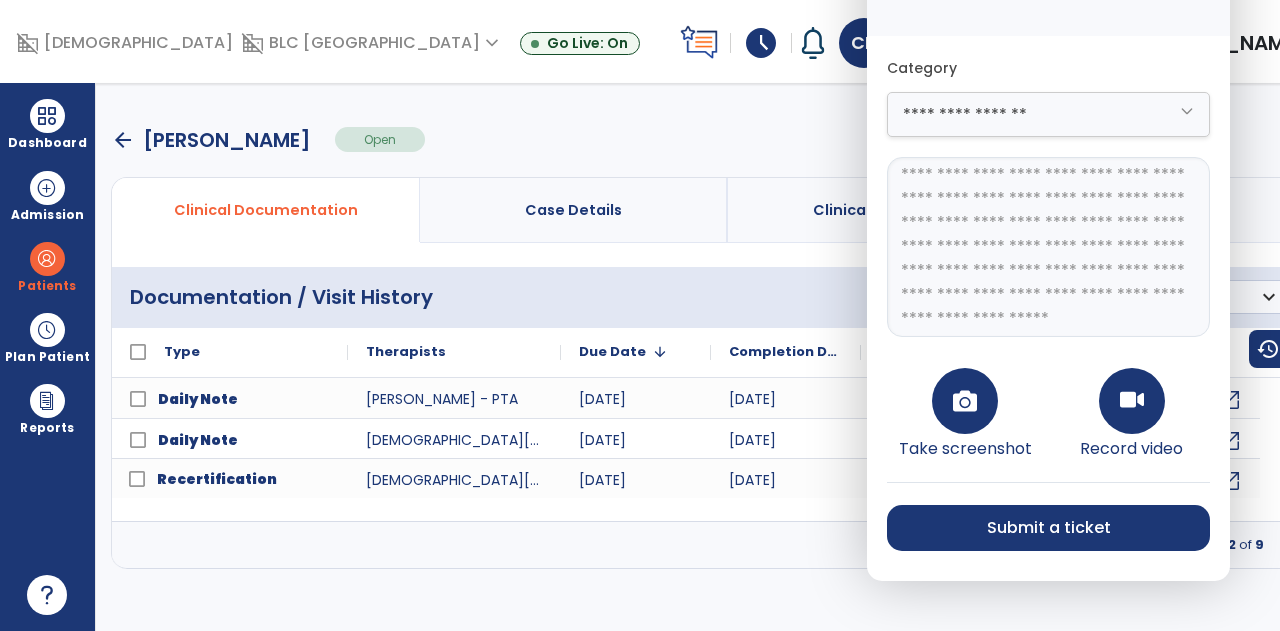 scroll, scrollTop: 111, scrollLeft: 0, axis: vertical 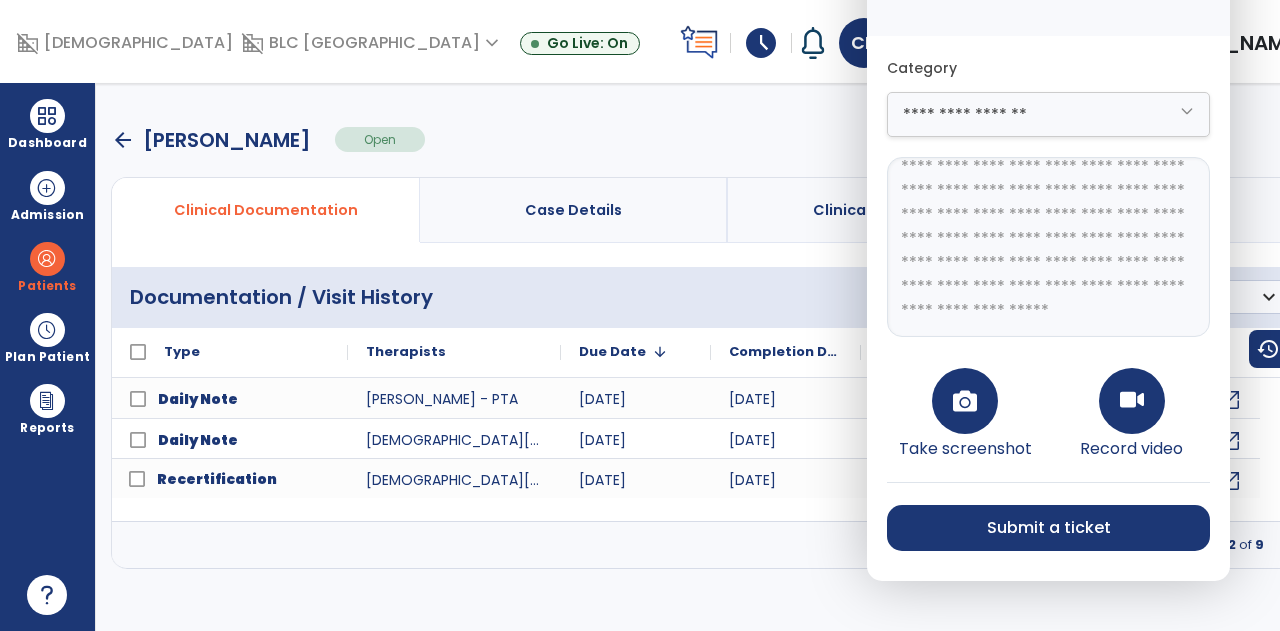 click on "**********" at bounding box center (1048, 247) 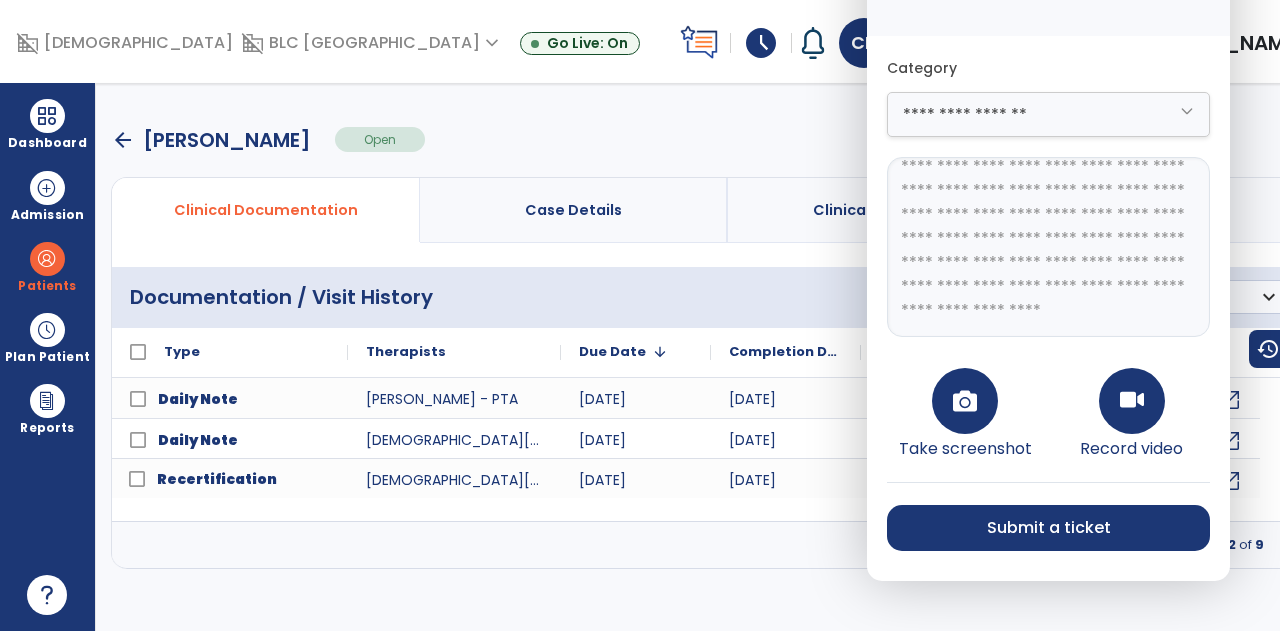 type on "**********" 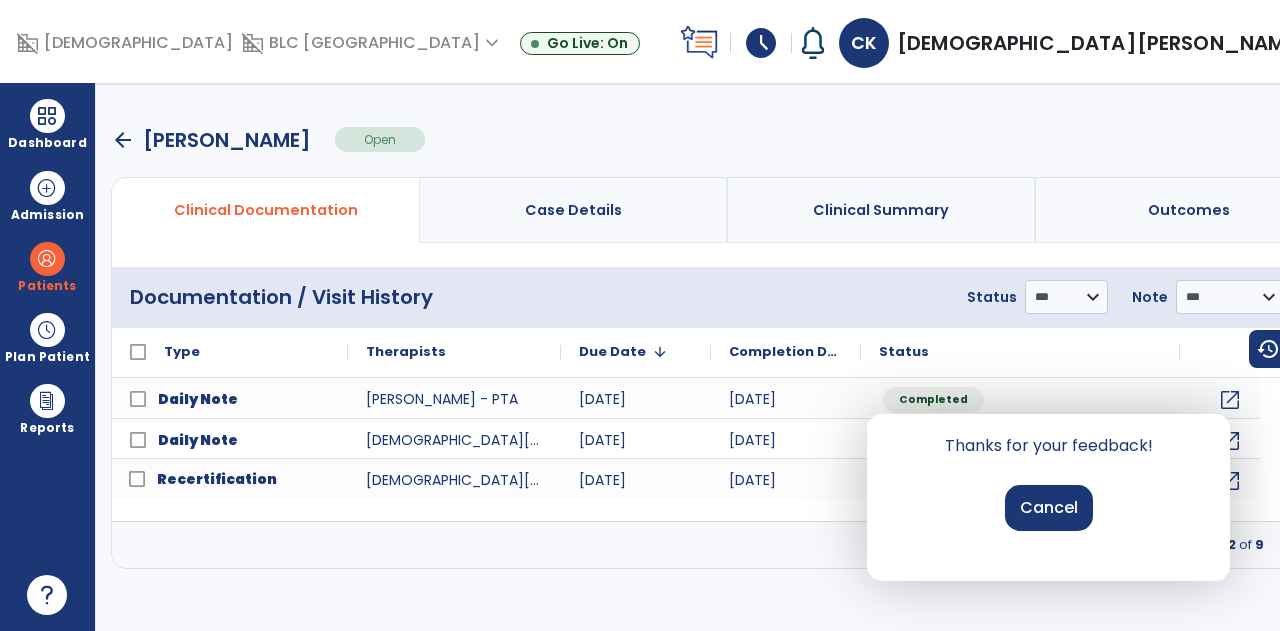 click on "**********" 